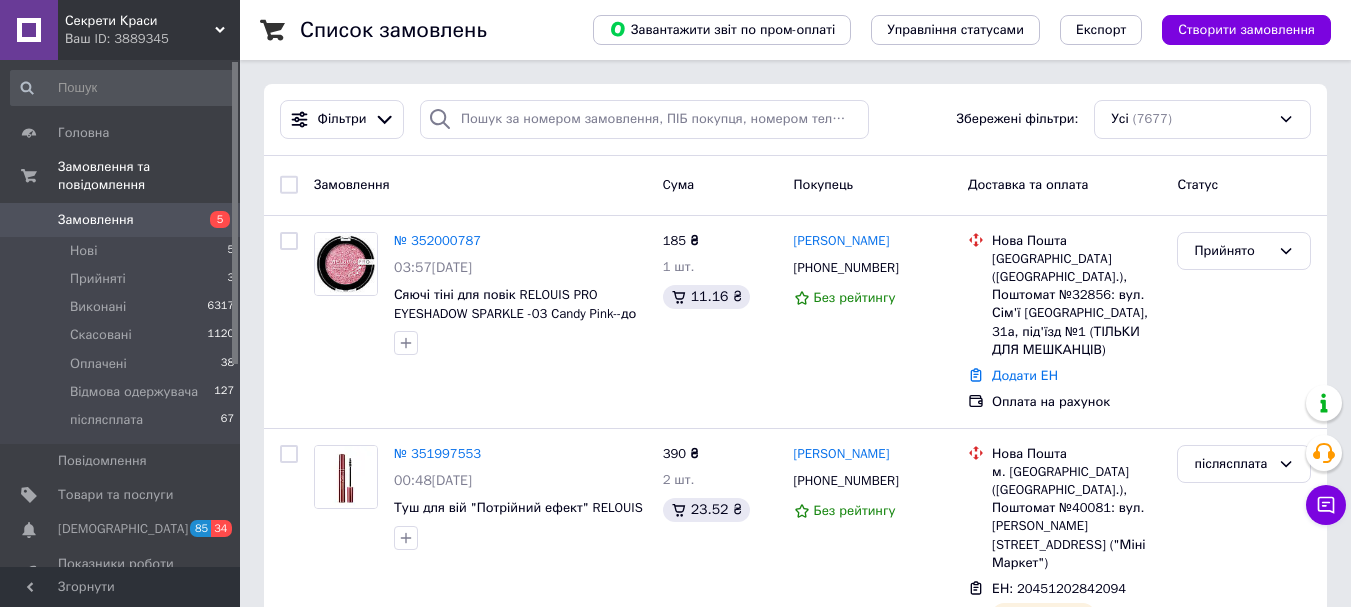 scroll, scrollTop: 0, scrollLeft: 0, axis: both 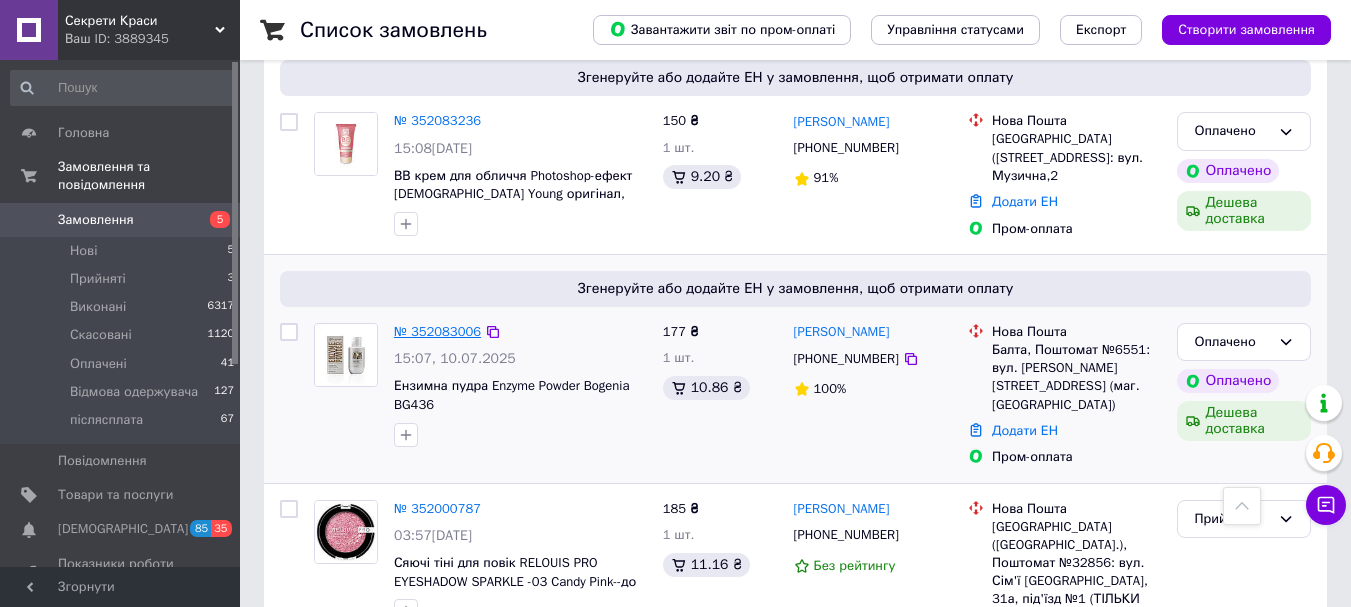click on "№ 352083006 15:07, 10.07.2025 Ензимна пудра Enzyme Powder Bogenia BG436" at bounding box center (520, 385) 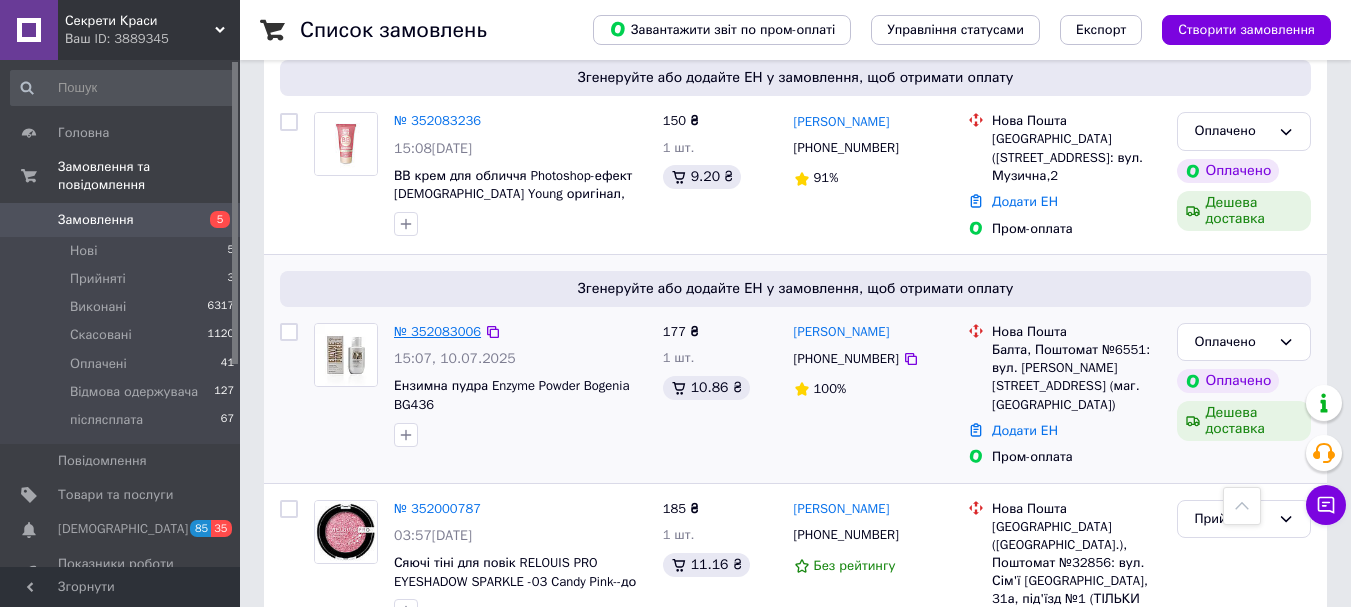 click on "№ 352083006" at bounding box center (437, 331) 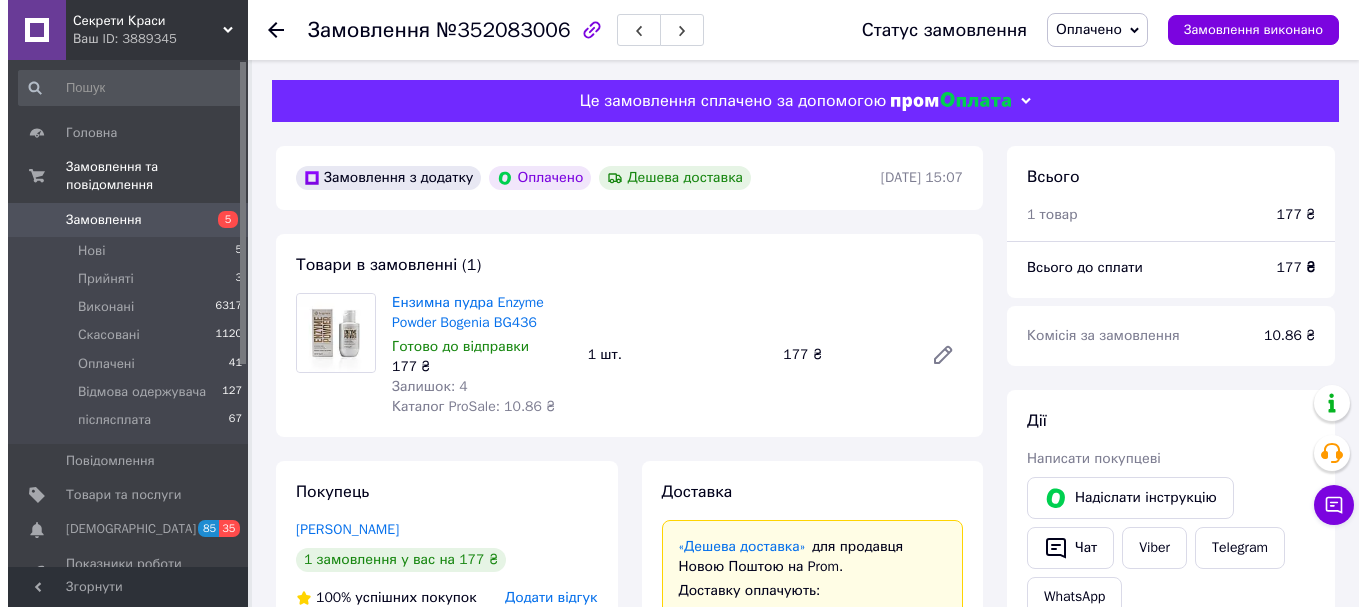 scroll, scrollTop: 200, scrollLeft: 0, axis: vertical 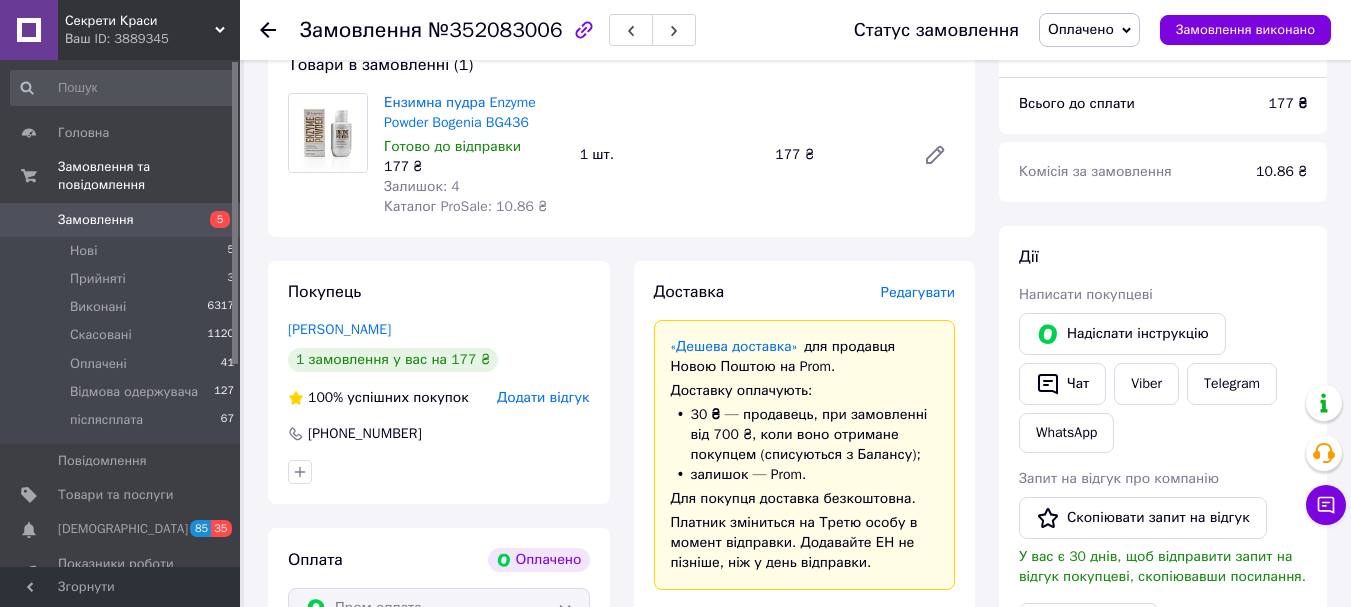 click on "Редагувати" at bounding box center [918, 292] 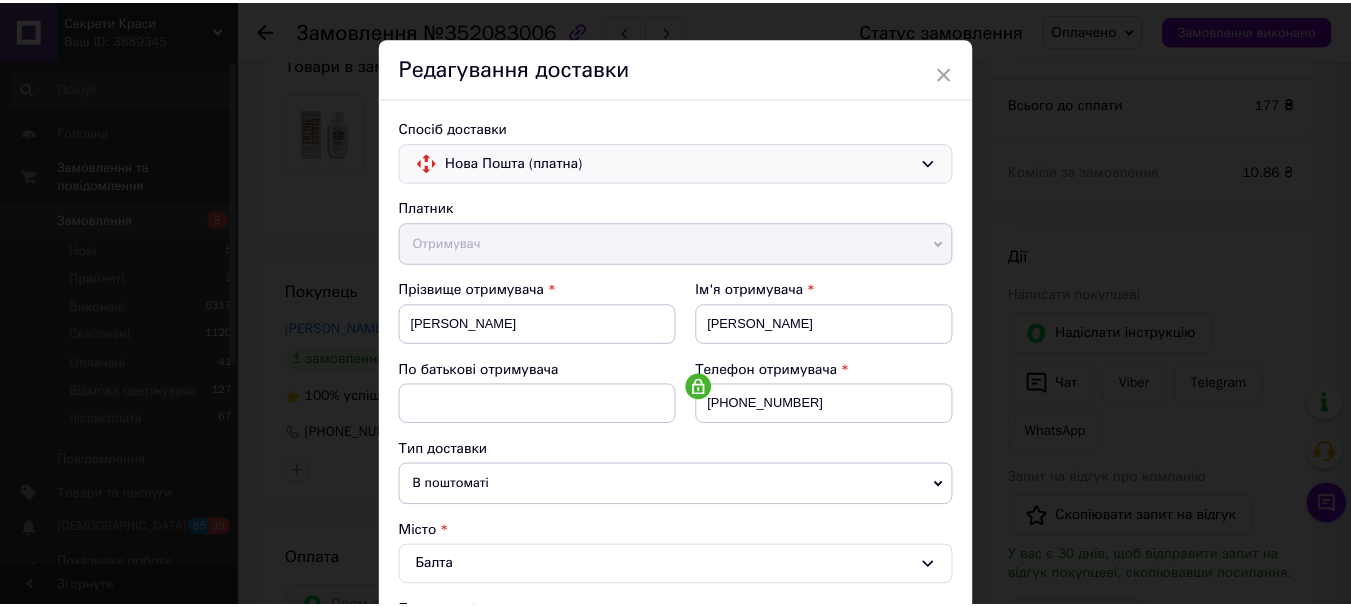 scroll, scrollTop: 0, scrollLeft: 0, axis: both 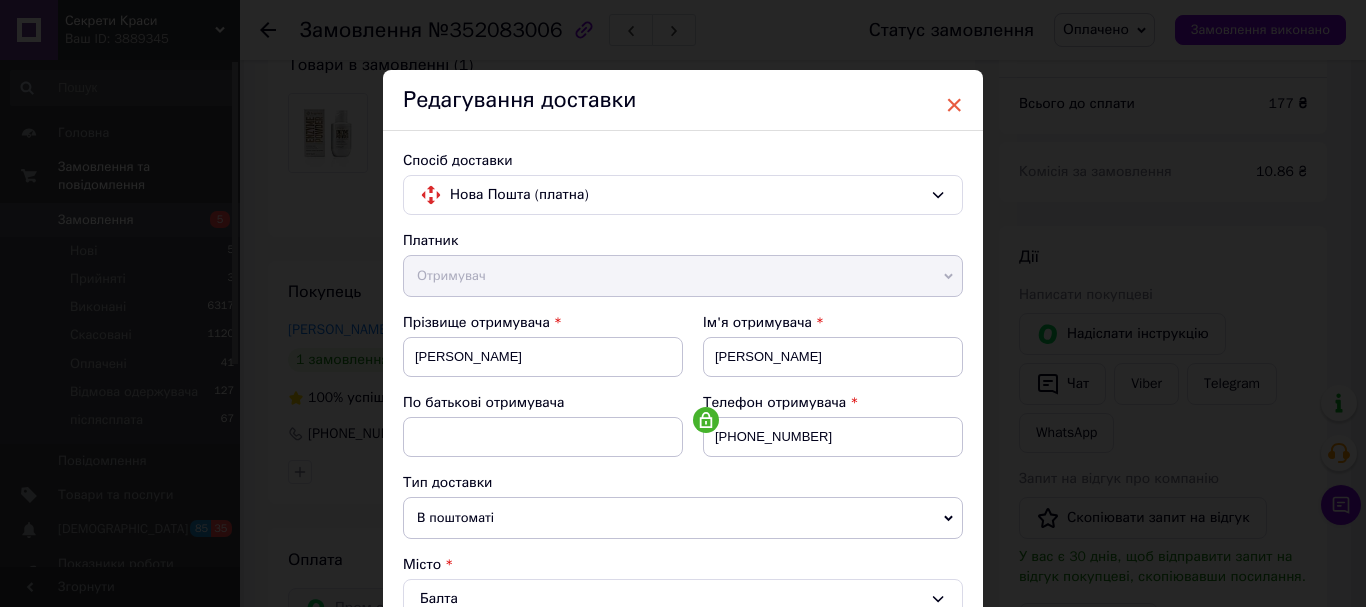 click on "×" at bounding box center [954, 105] 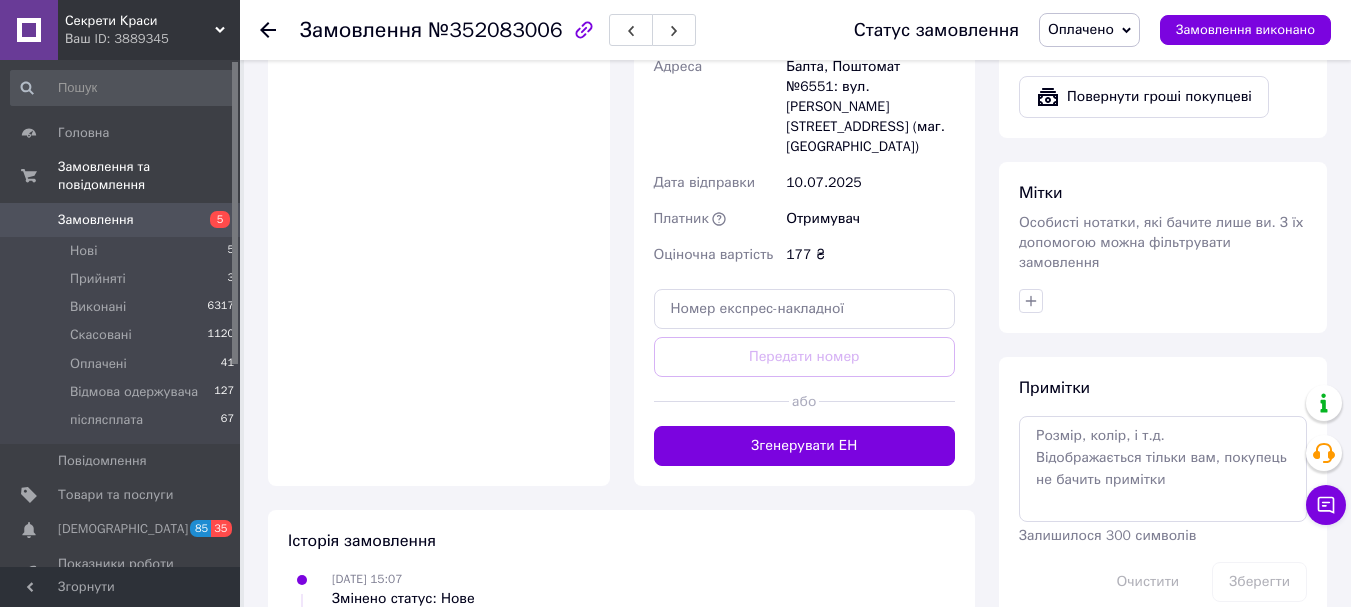 scroll, scrollTop: 900, scrollLeft: 0, axis: vertical 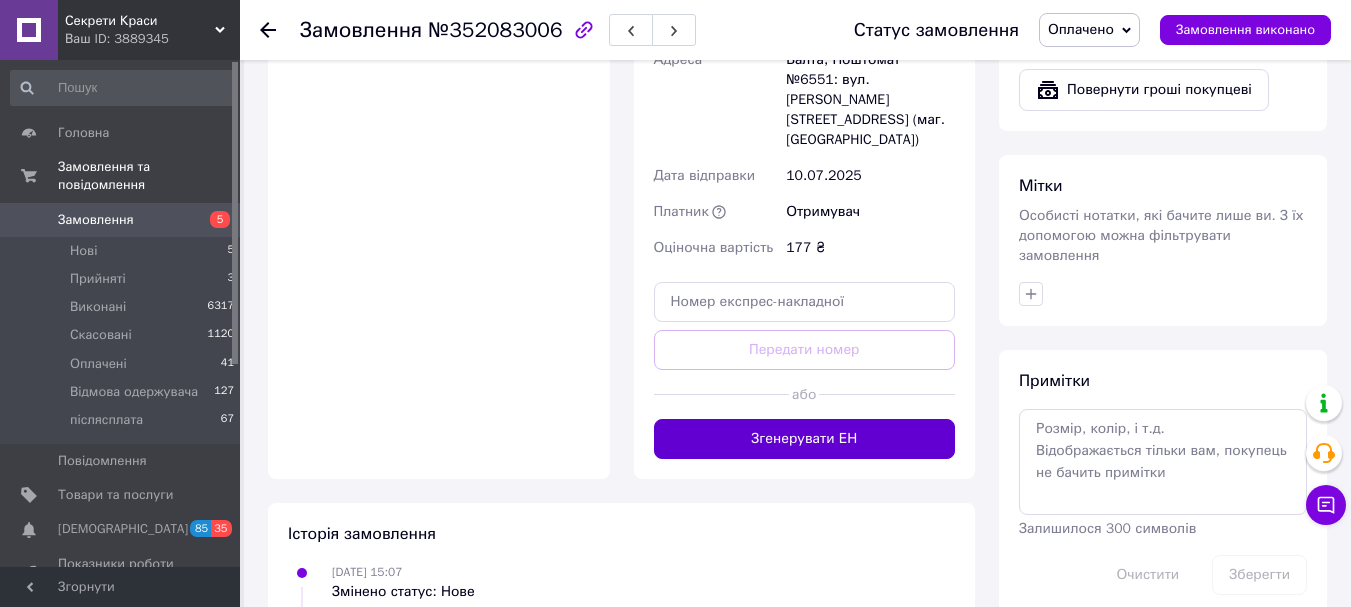click on "Згенерувати ЕН" at bounding box center (805, 439) 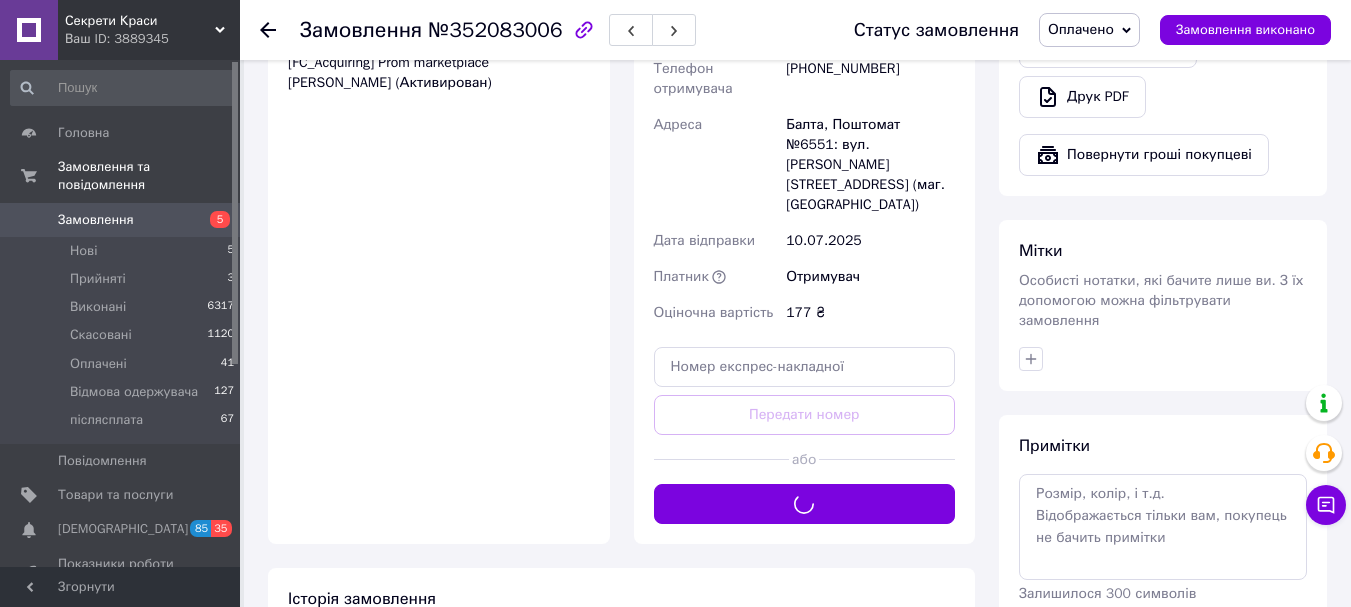 scroll, scrollTop: 800, scrollLeft: 0, axis: vertical 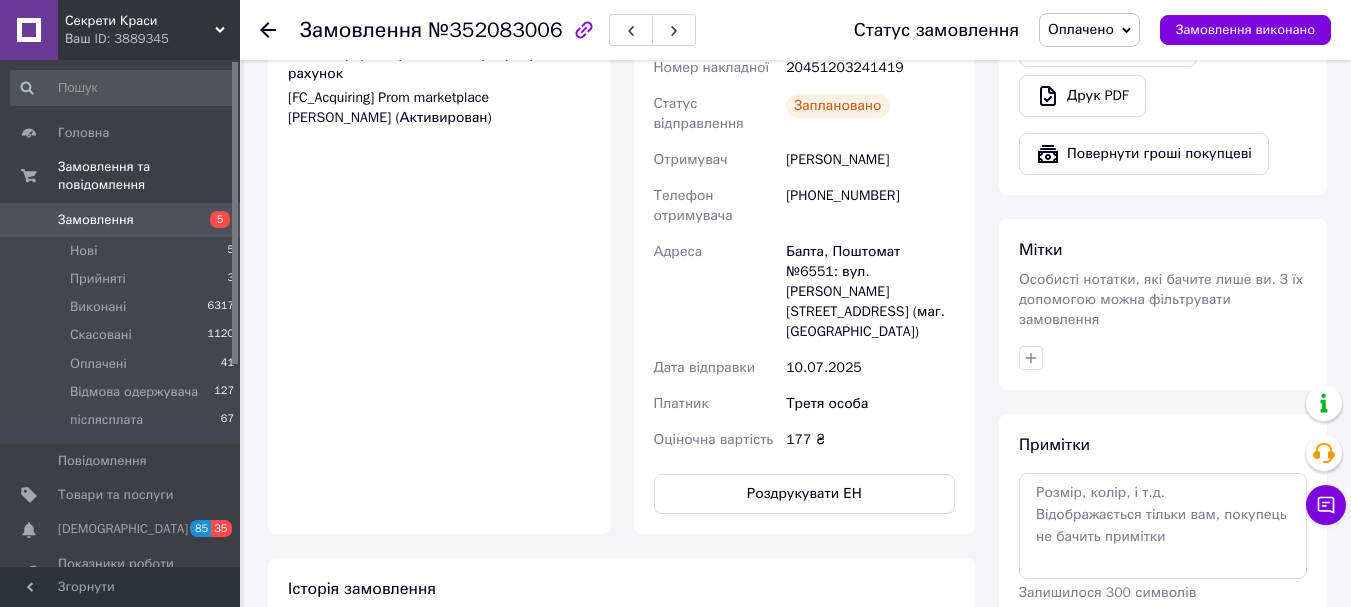 click 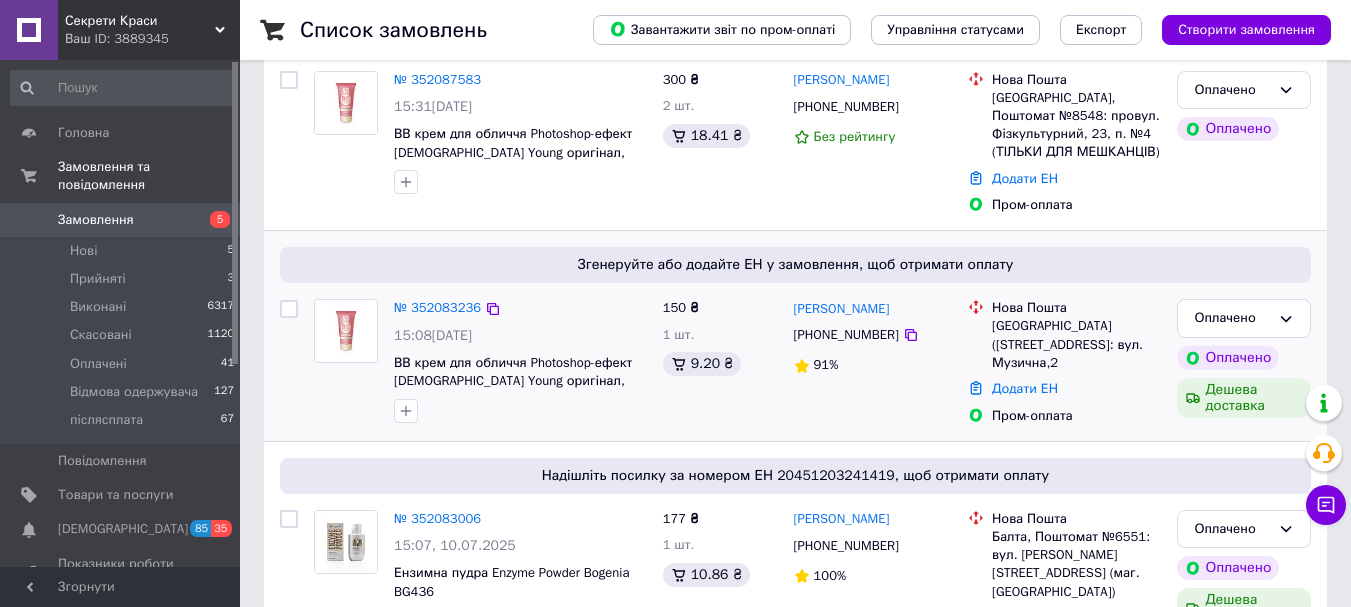 scroll, scrollTop: 400, scrollLeft: 0, axis: vertical 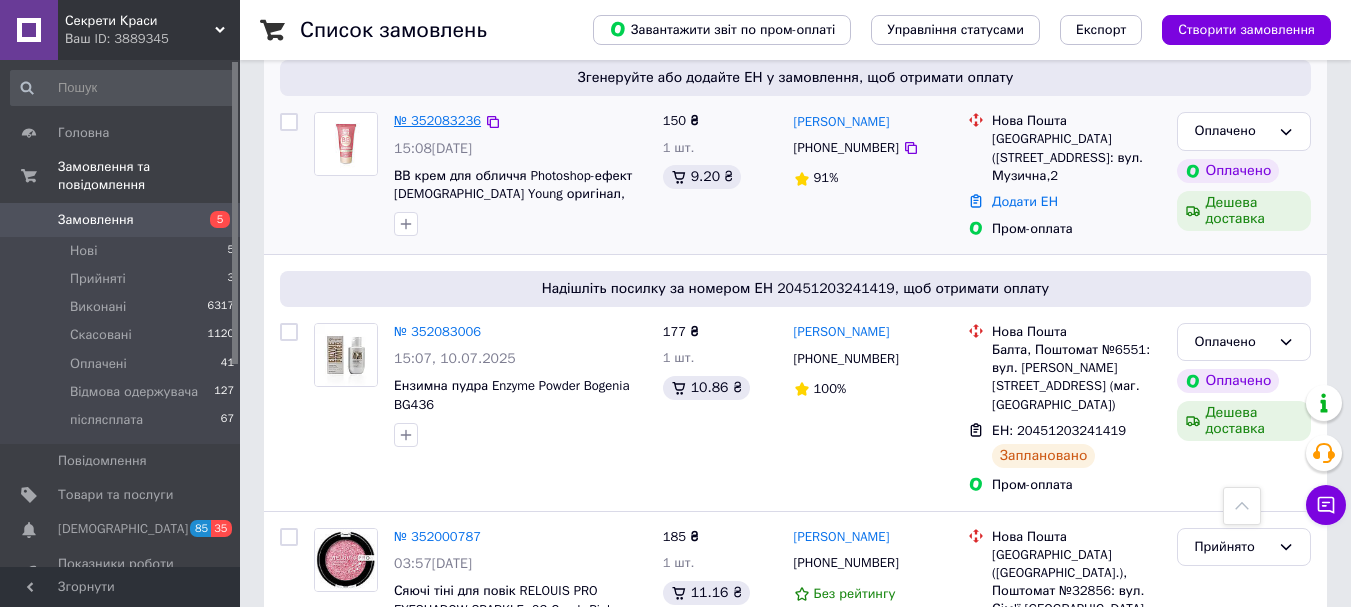 click on "№ 352083236" at bounding box center [437, 120] 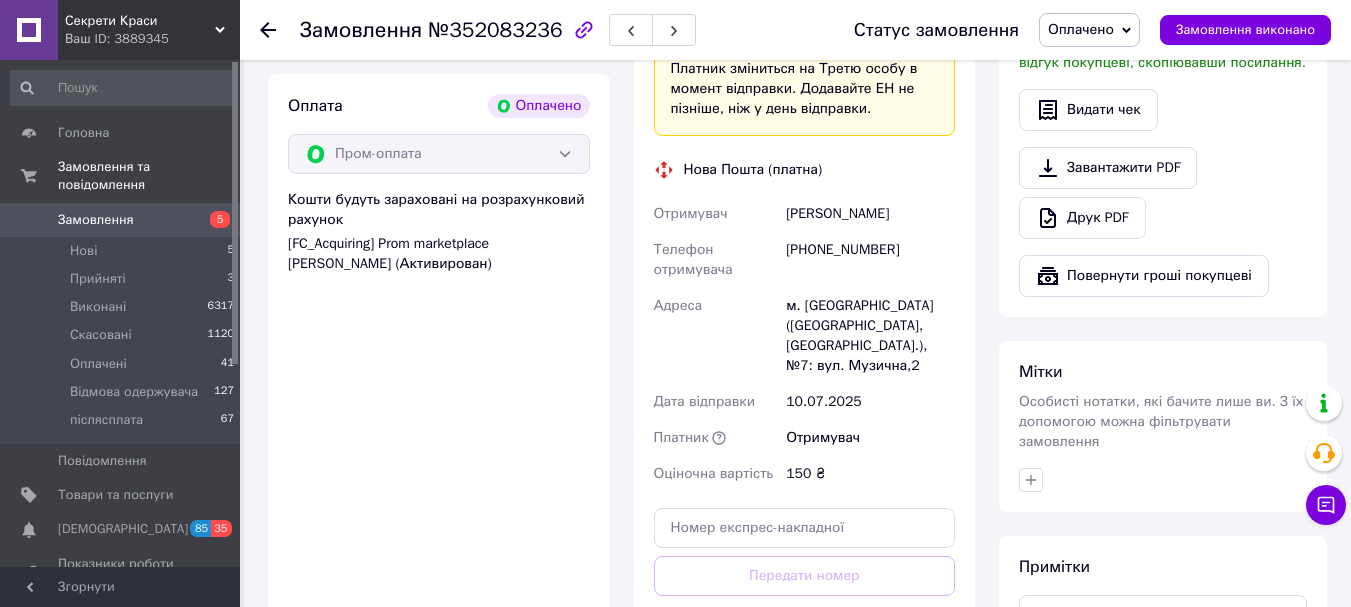 scroll, scrollTop: 833, scrollLeft: 0, axis: vertical 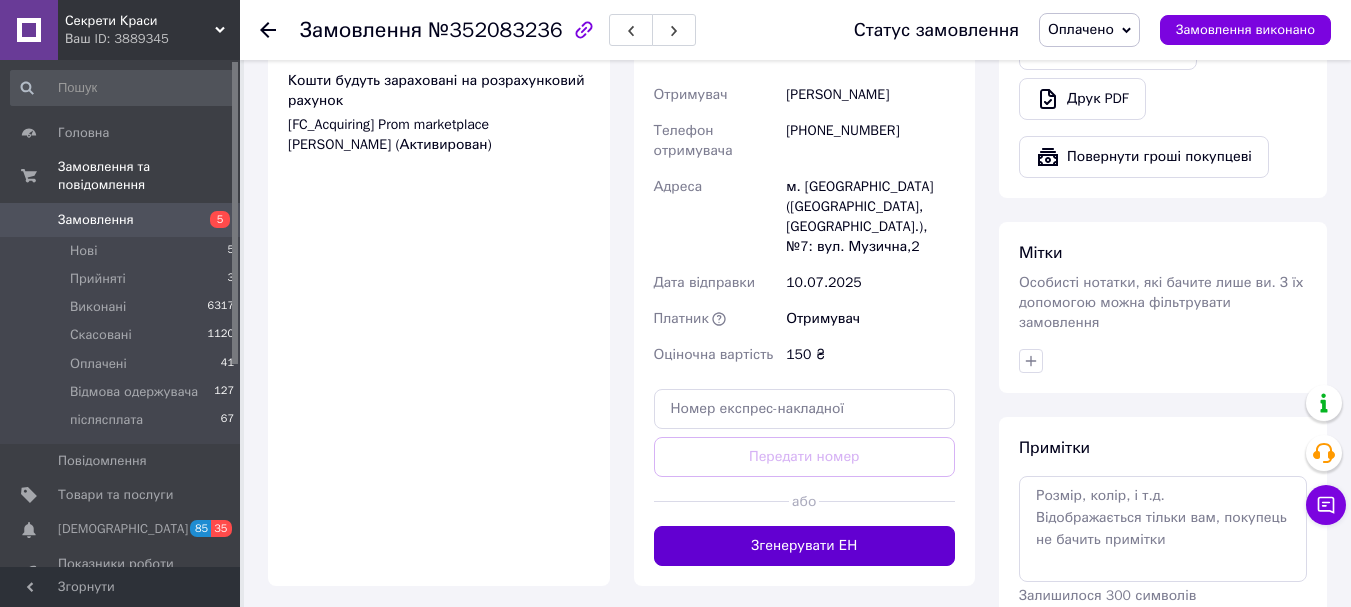 click on "Згенерувати ЕН" at bounding box center [805, 546] 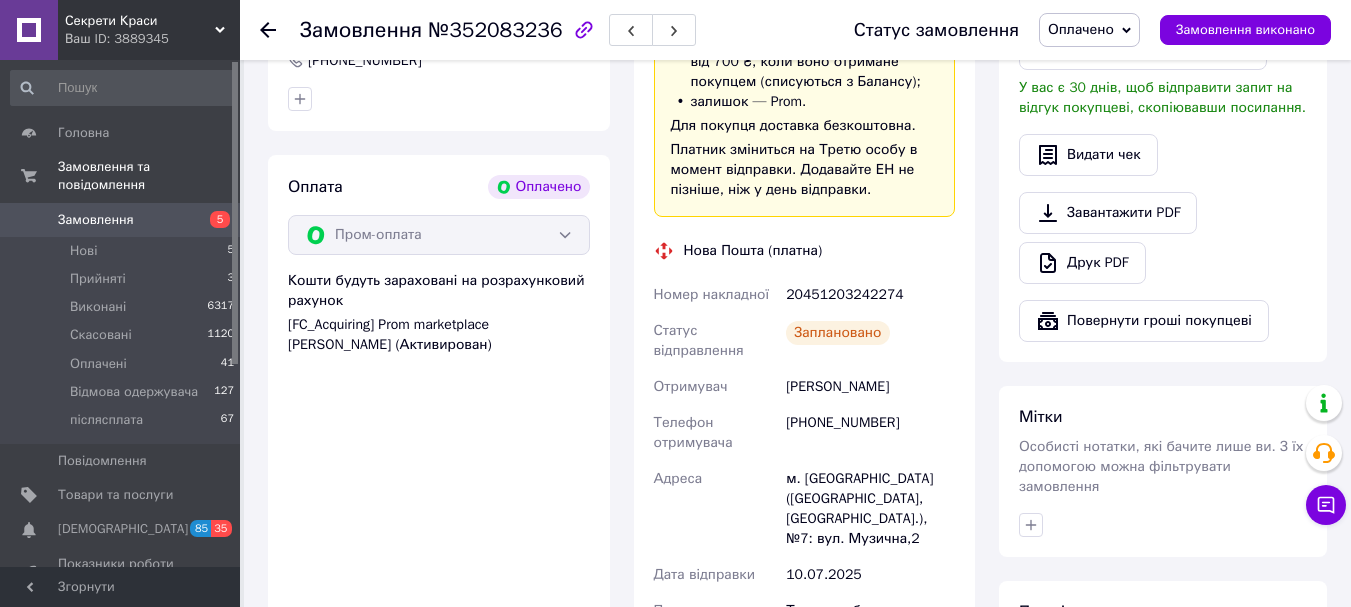scroll, scrollTop: 433, scrollLeft: 0, axis: vertical 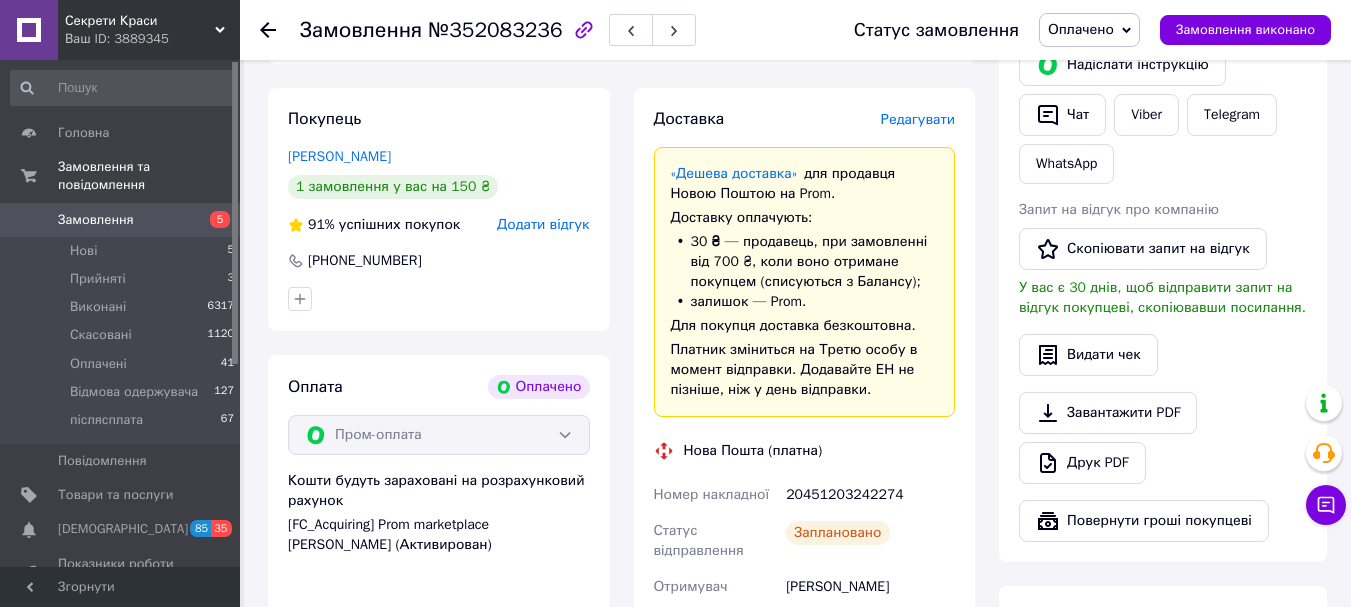 click 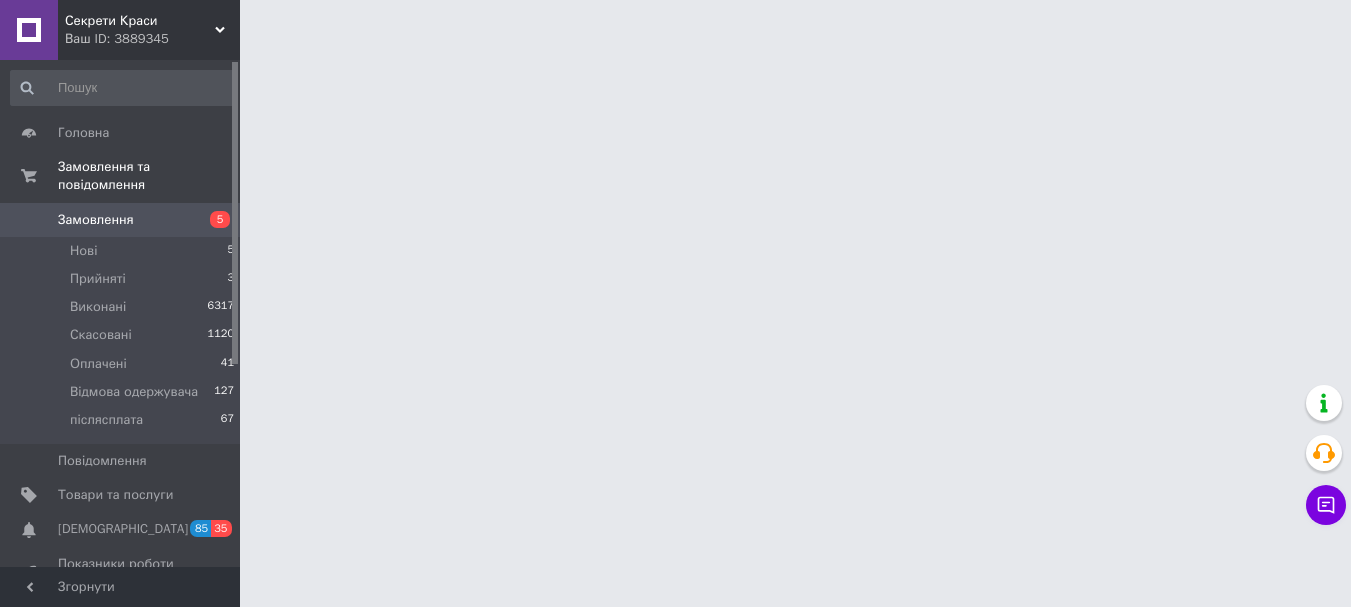 scroll, scrollTop: 0, scrollLeft: 0, axis: both 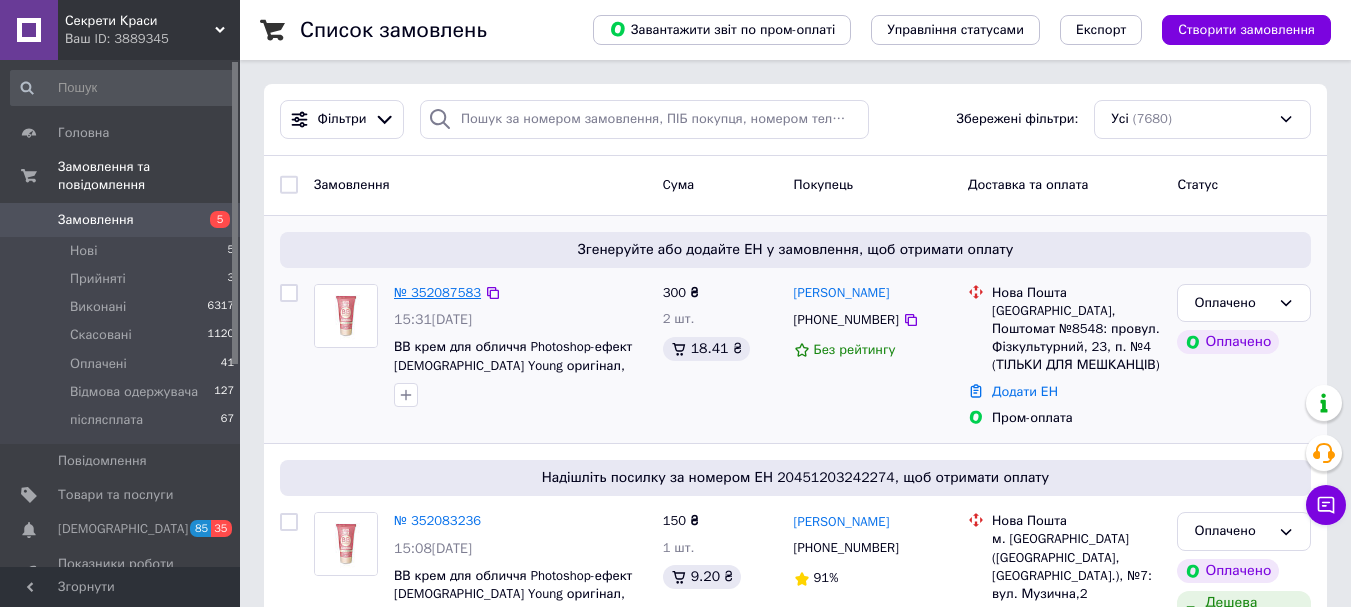 click on "№ 352087583" at bounding box center [437, 292] 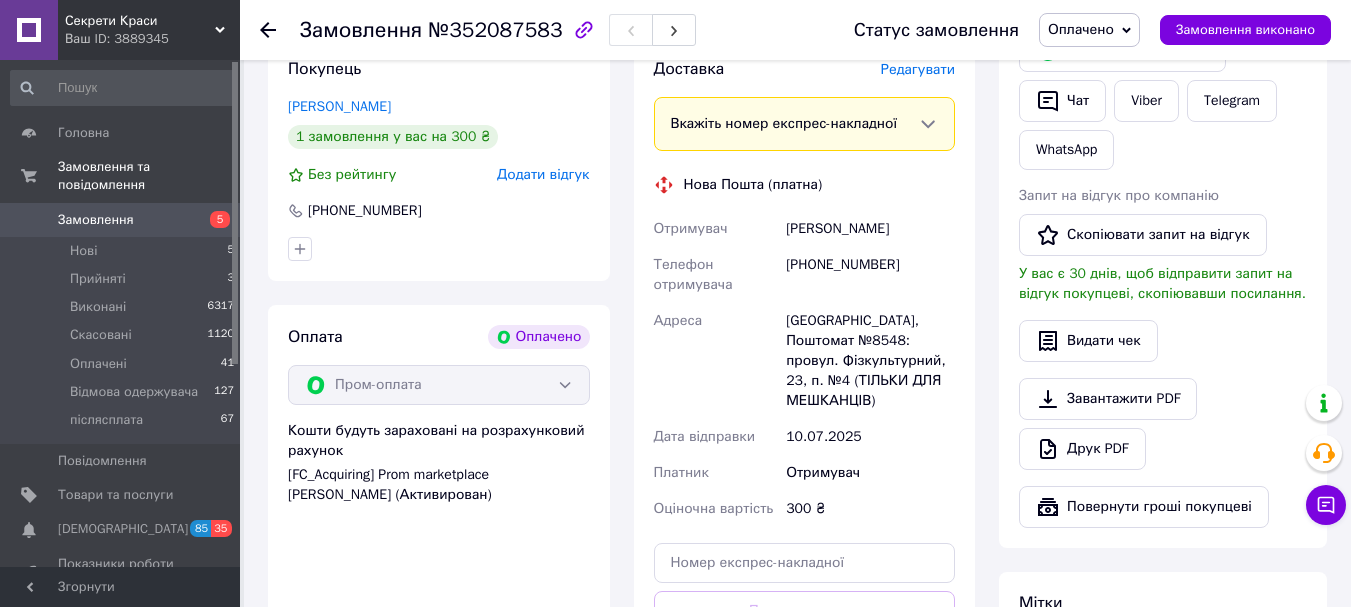 scroll, scrollTop: 600, scrollLeft: 0, axis: vertical 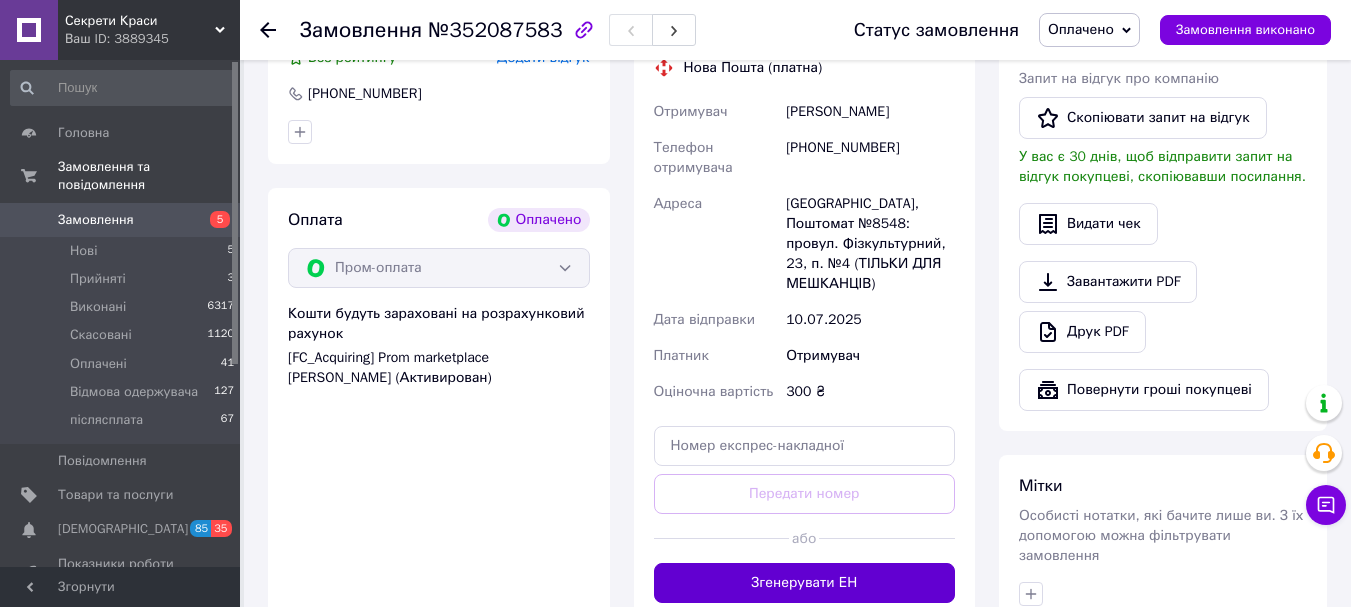 click on "Згенерувати ЕН" at bounding box center (805, 583) 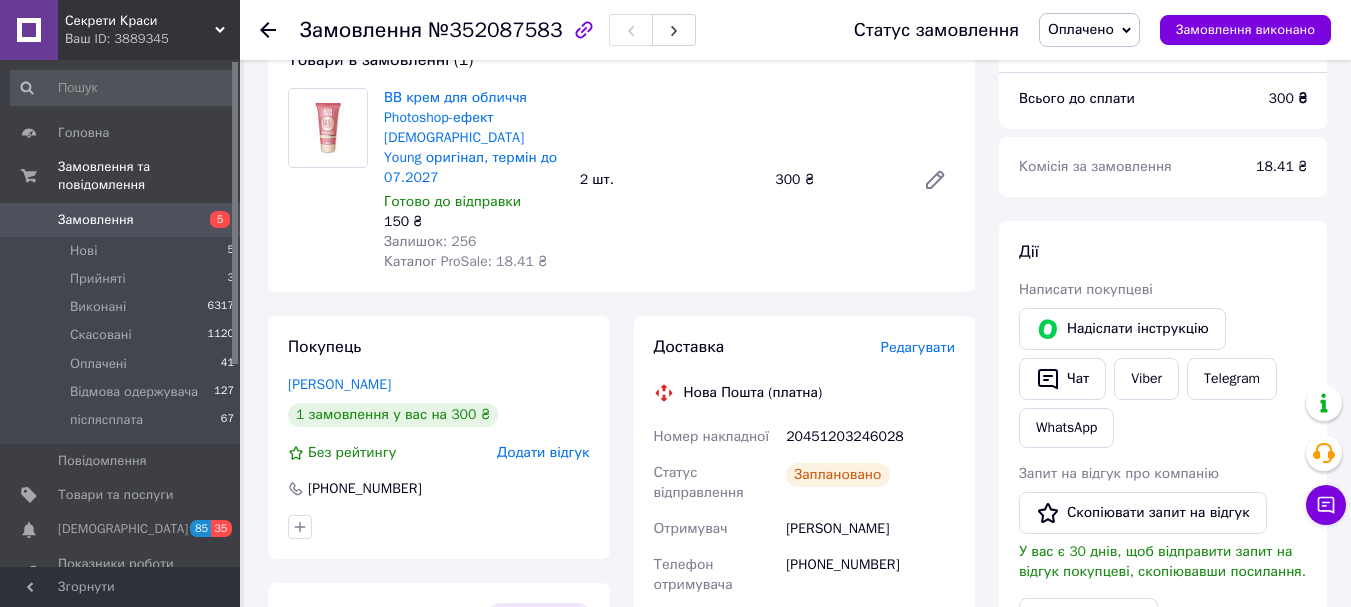 scroll, scrollTop: 200, scrollLeft: 0, axis: vertical 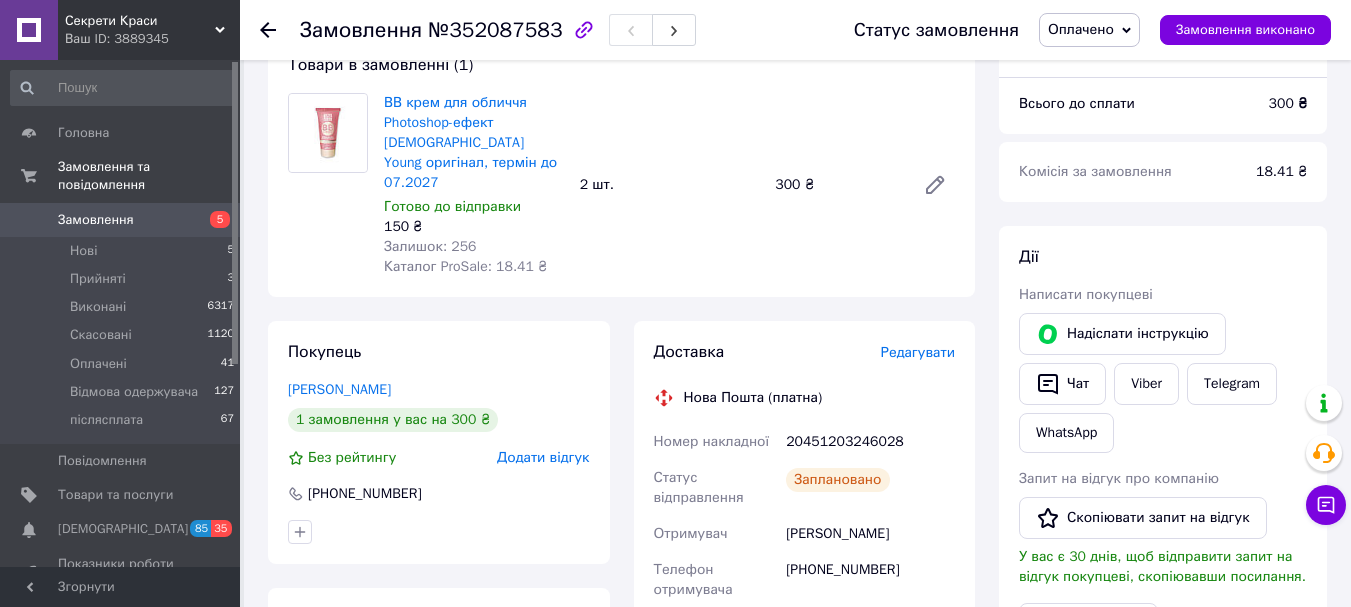 click 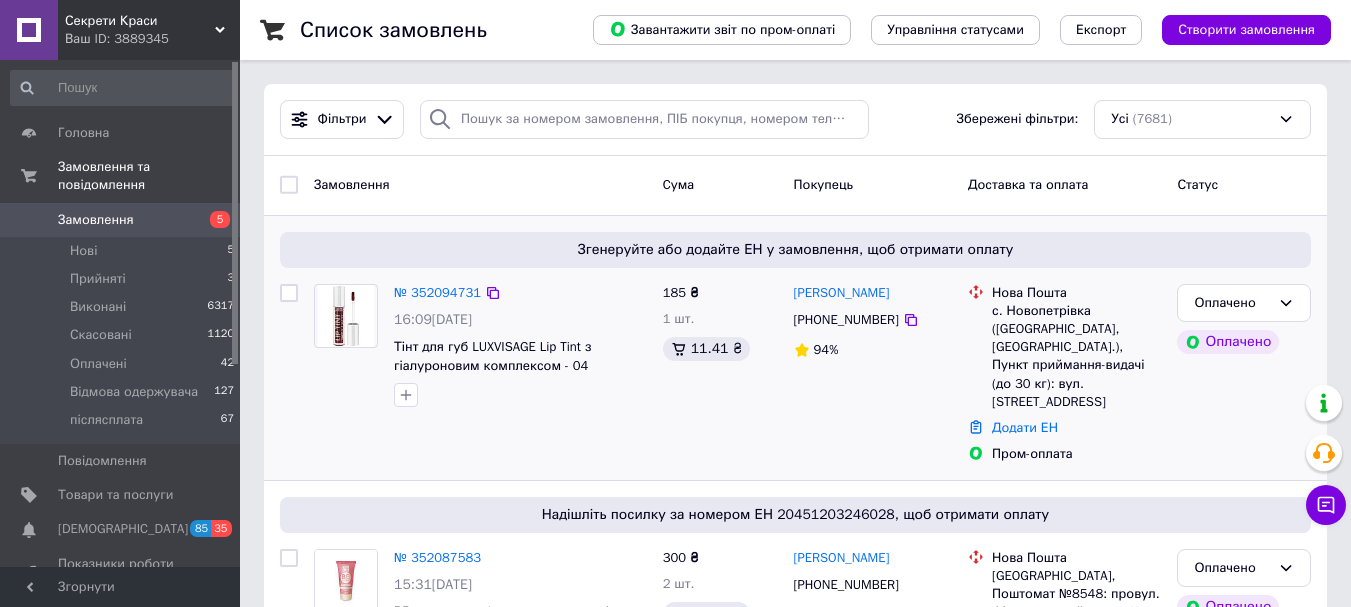 scroll, scrollTop: 100, scrollLeft: 0, axis: vertical 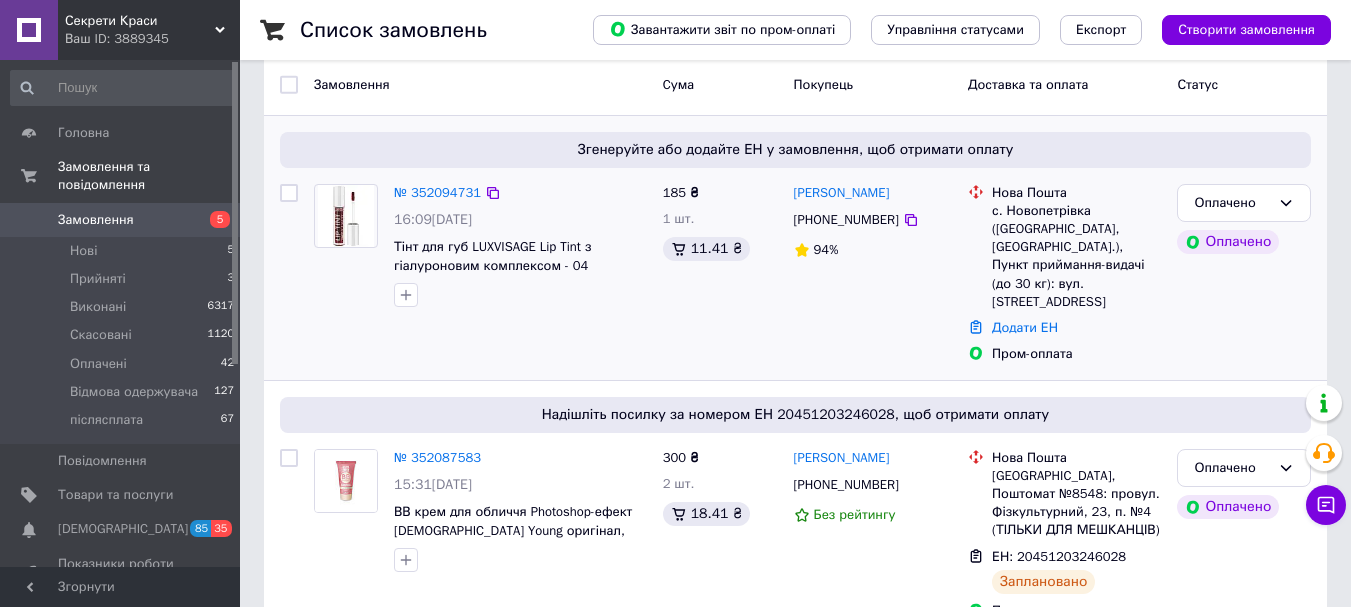click on "№ 352094731" at bounding box center (437, 193) 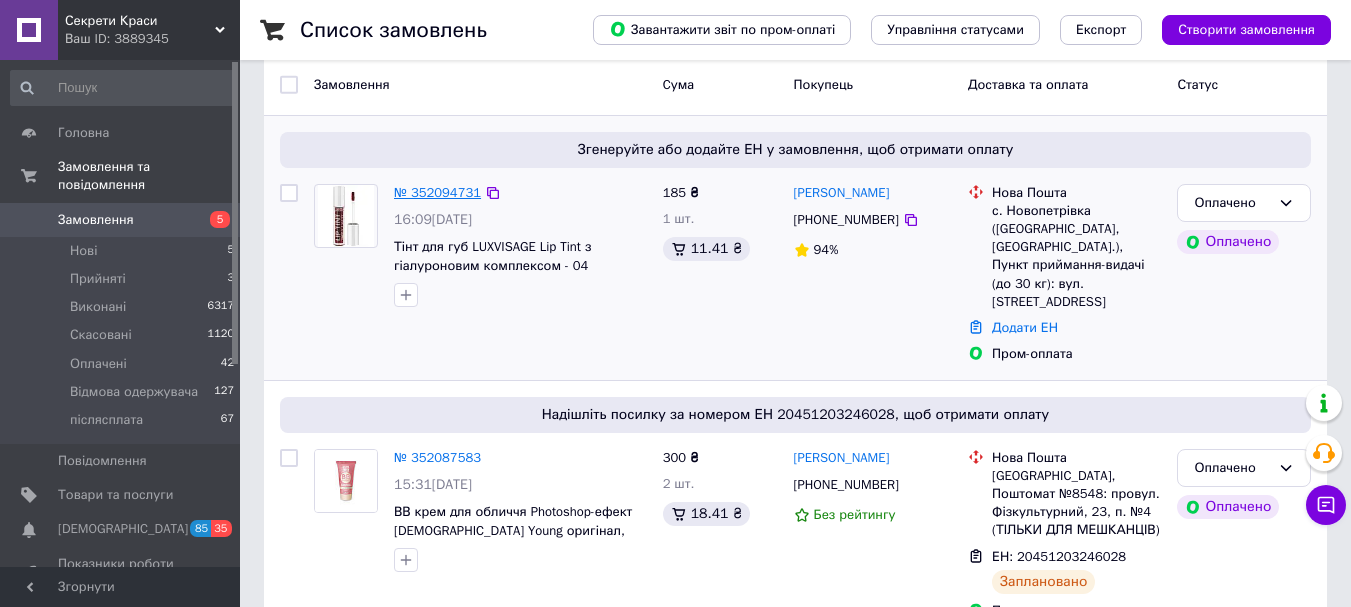 click on "№ 352094731" at bounding box center (437, 192) 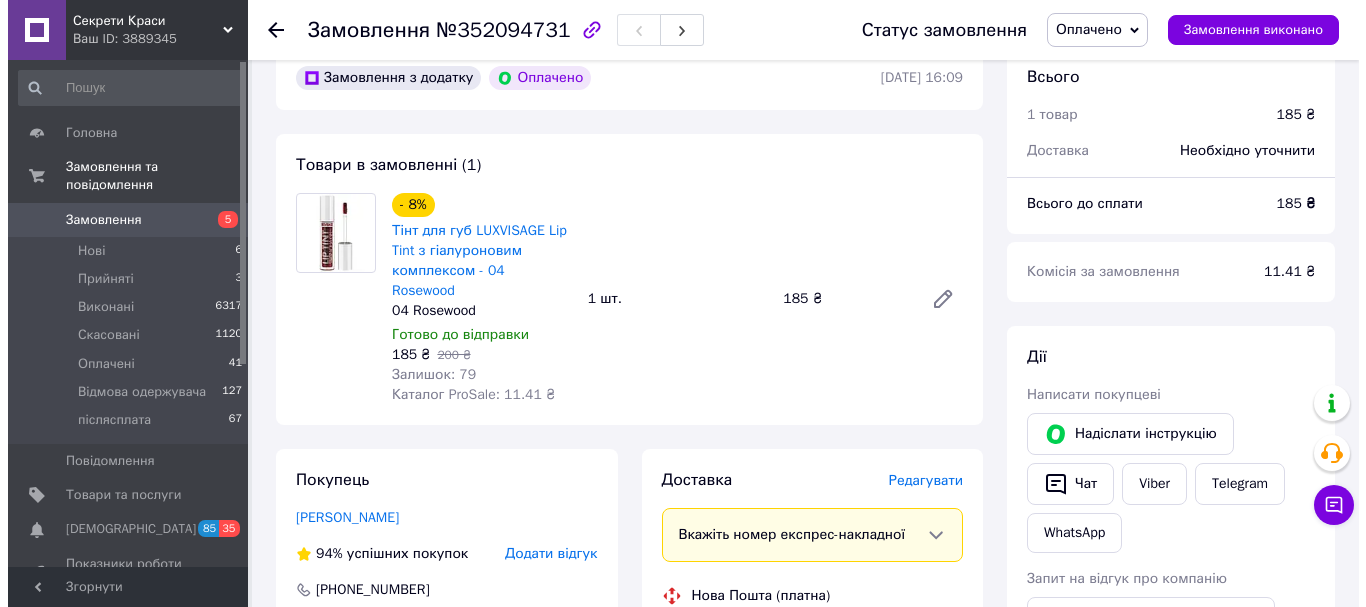scroll, scrollTop: 400, scrollLeft: 0, axis: vertical 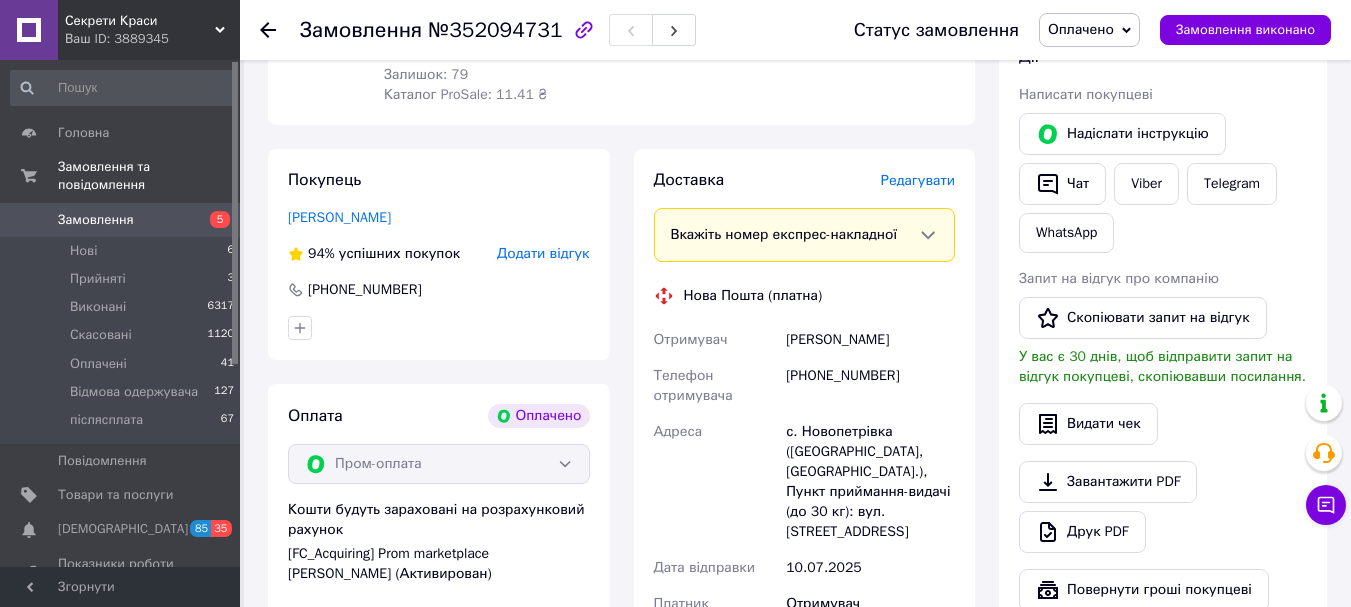 click on "Редагувати" at bounding box center (918, 180) 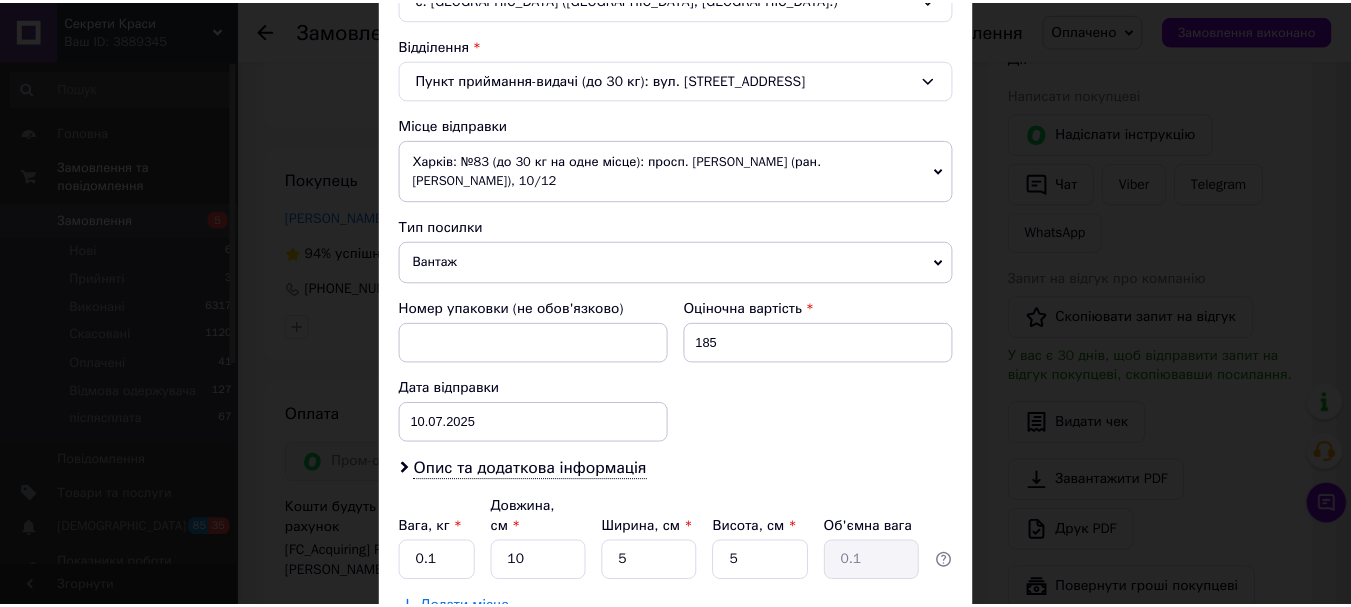 scroll, scrollTop: 700, scrollLeft: 0, axis: vertical 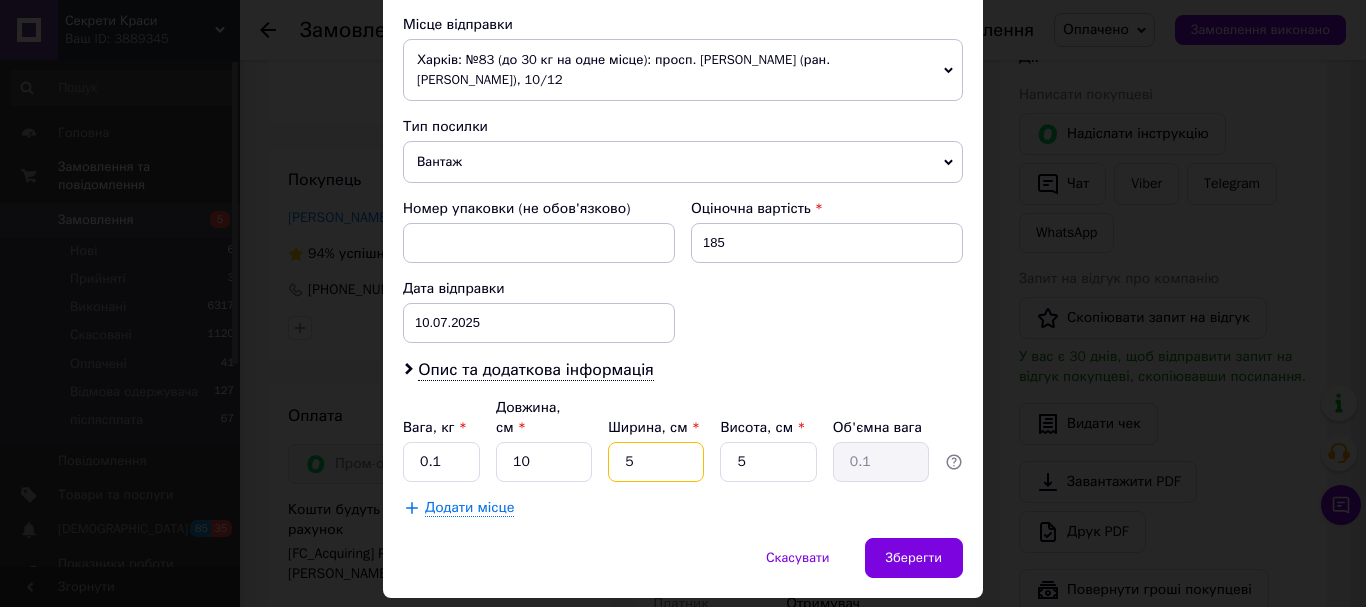 drag, startPoint x: 660, startPoint y: 447, endPoint x: 618, endPoint y: 459, distance: 43.68066 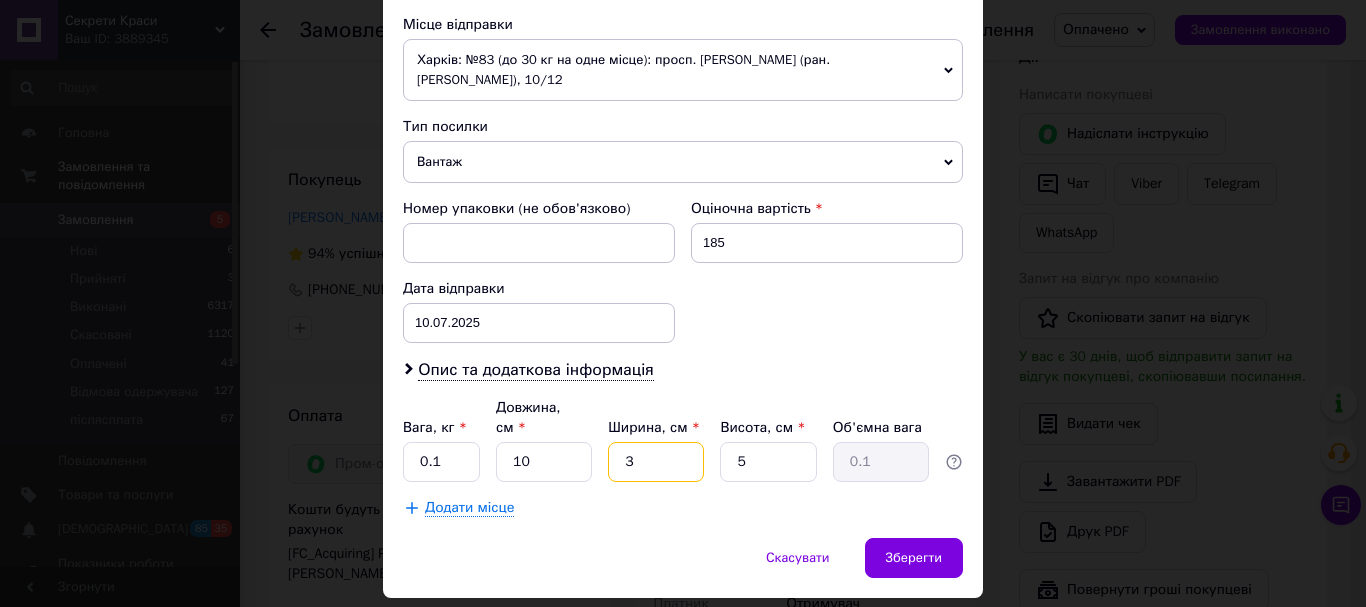type on "3" 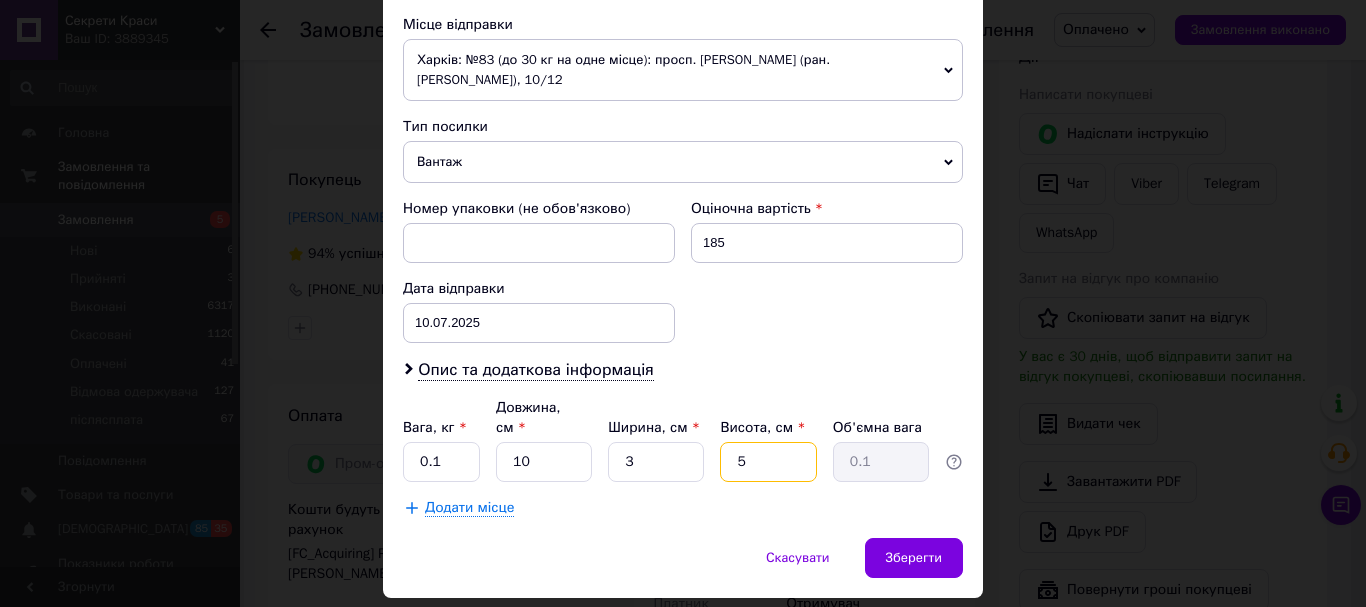 drag, startPoint x: 753, startPoint y: 440, endPoint x: 727, endPoint y: 453, distance: 29.068884 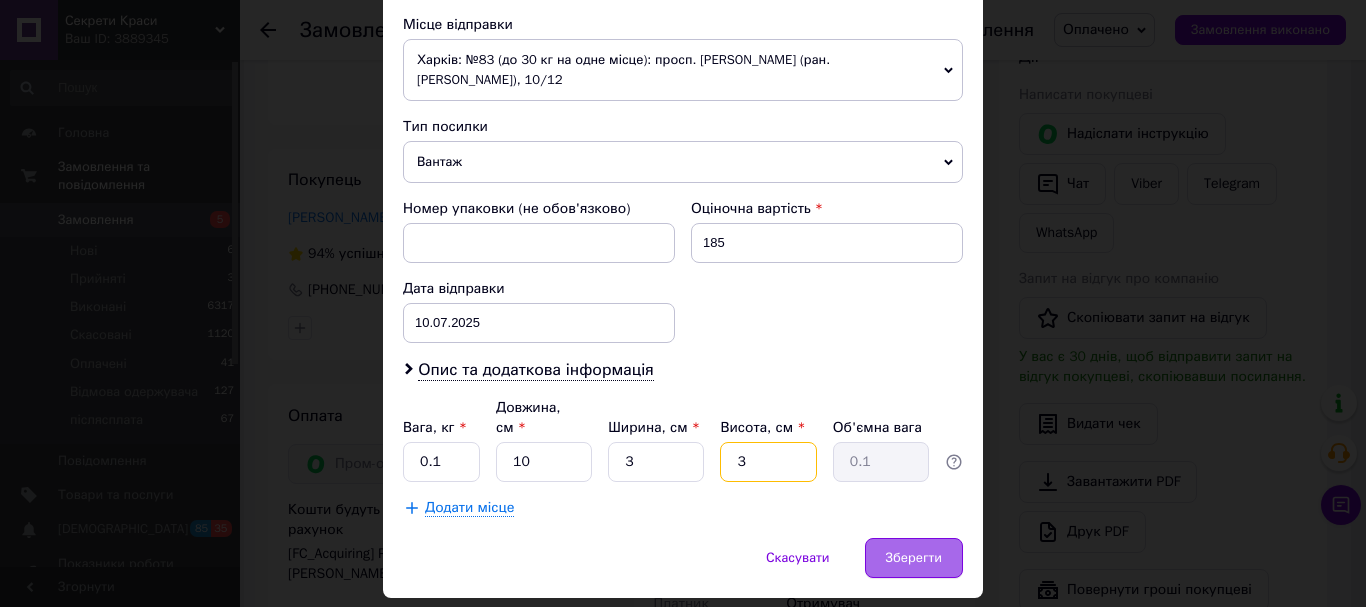 type on "3" 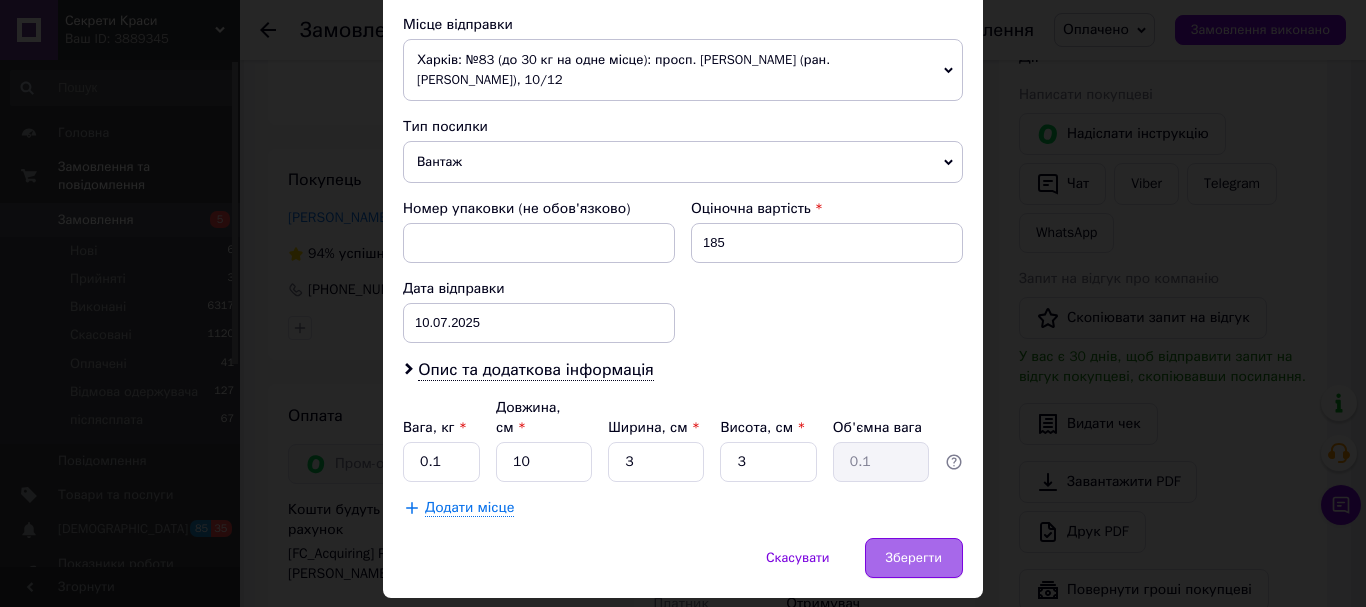 click on "Зберегти" at bounding box center [914, 558] 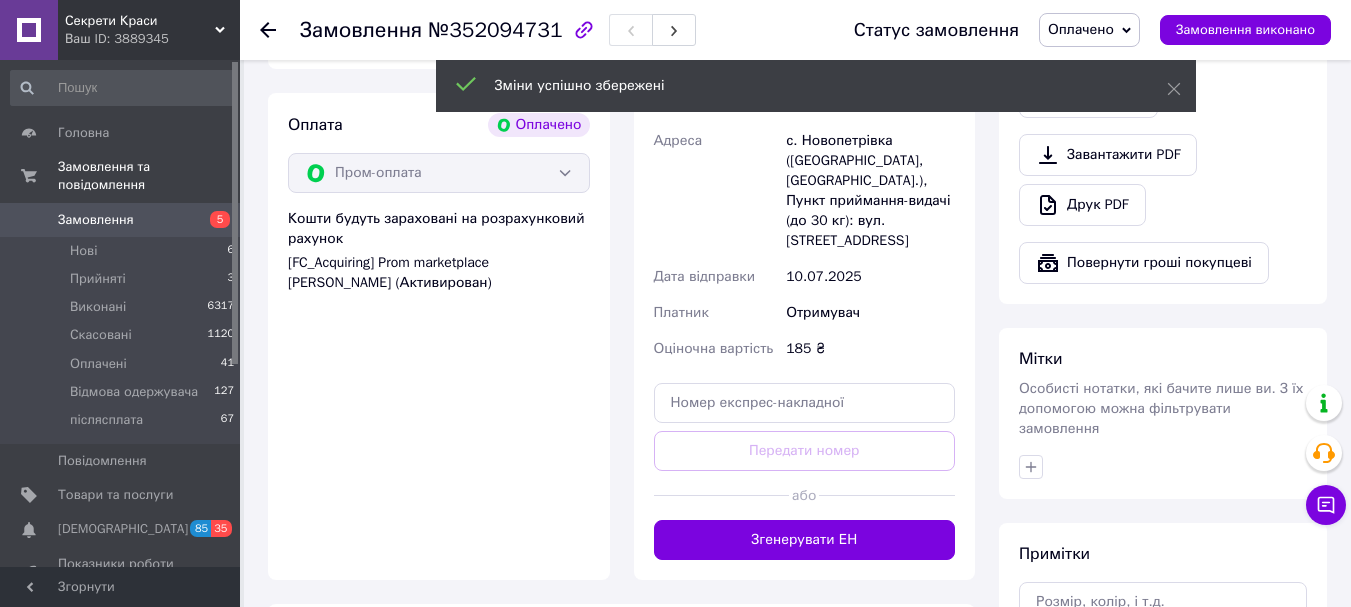 scroll, scrollTop: 700, scrollLeft: 0, axis: vertical 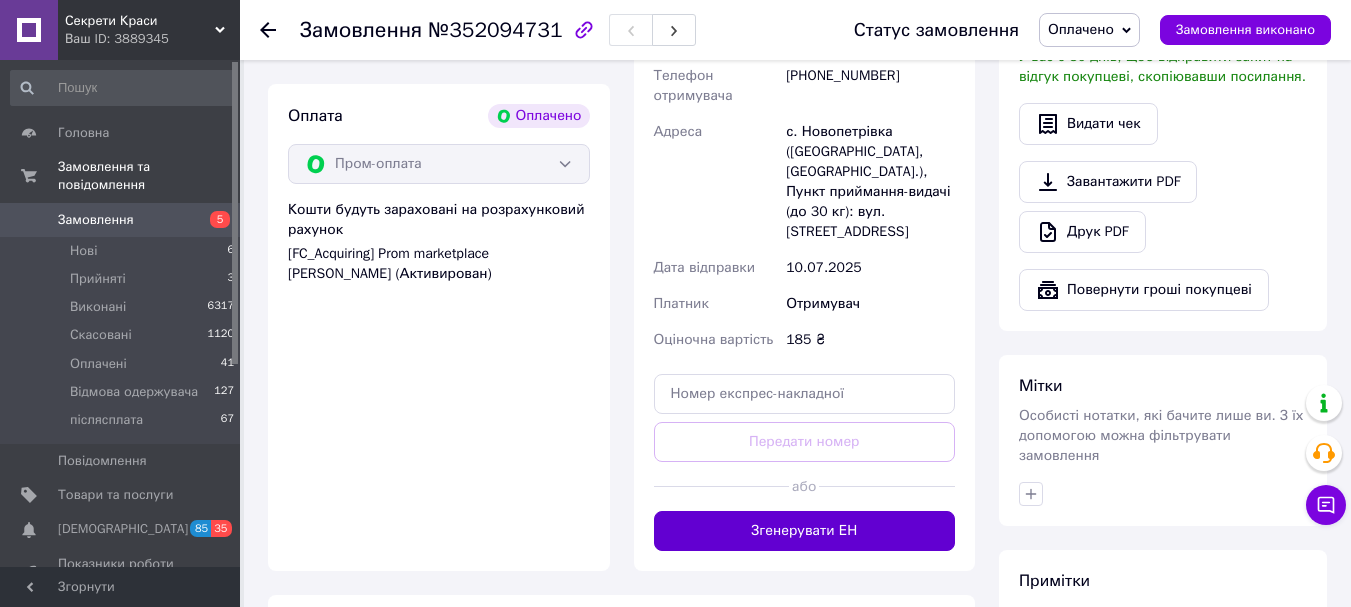 click on "Згенерувати ЕН" at bounding box center [805, 531] 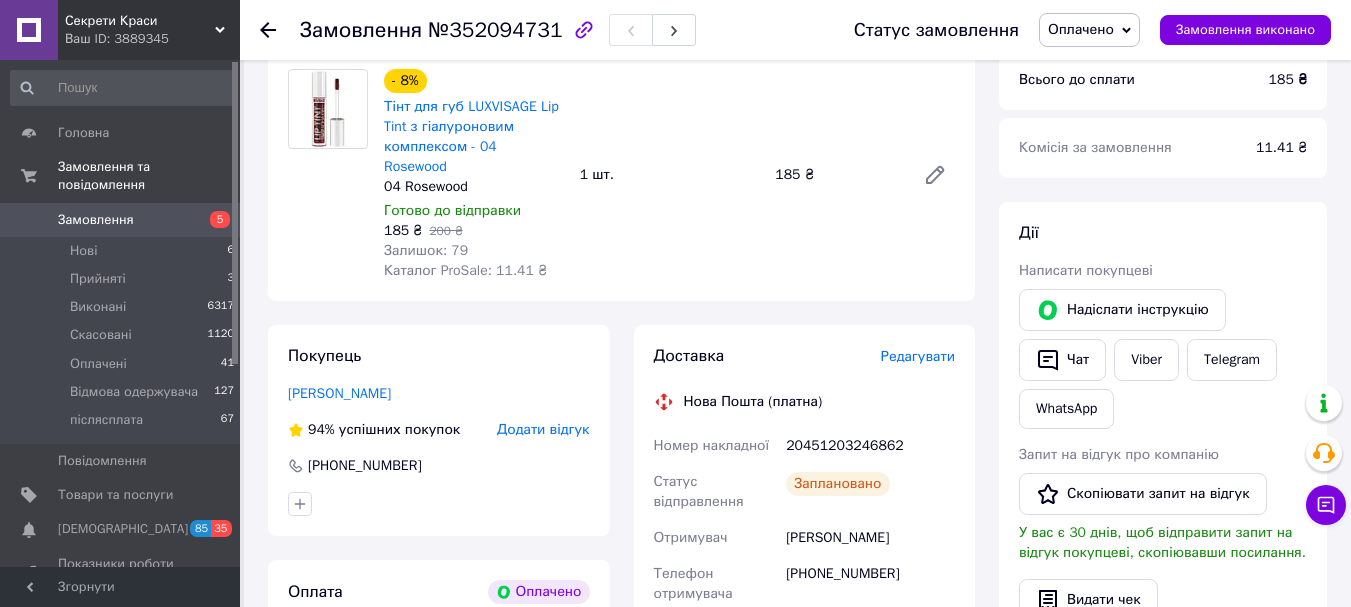 scroll, scrollTop: 400, scrollLeft: 0, axis: vertical 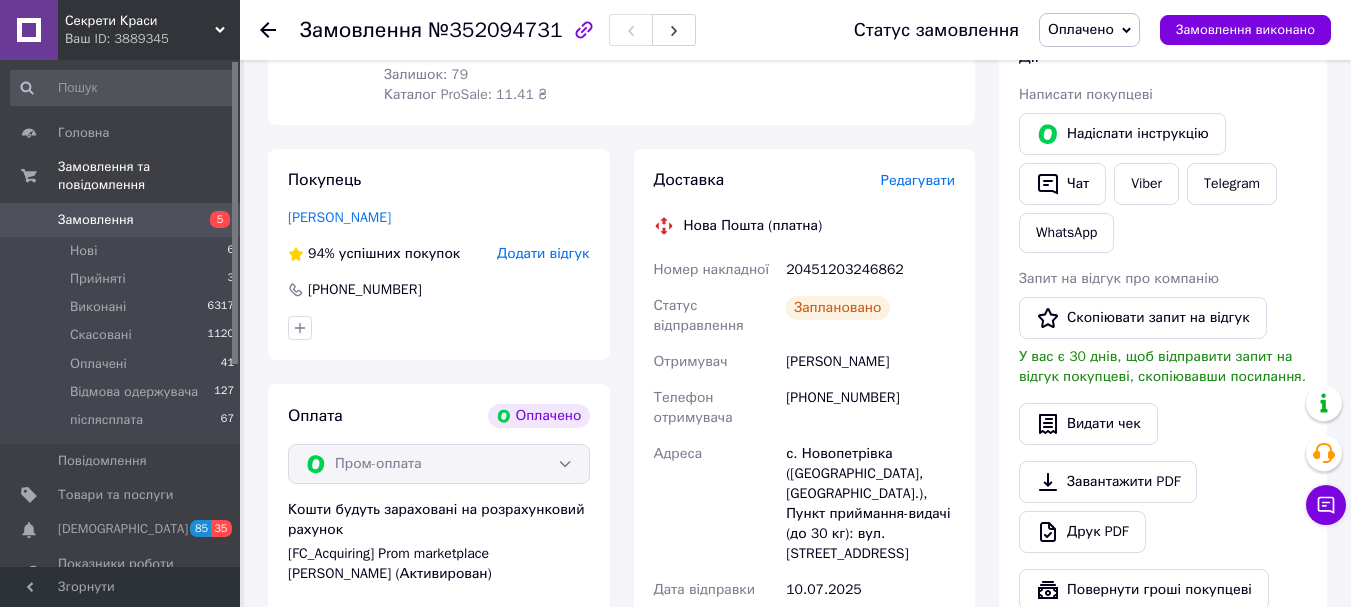 click 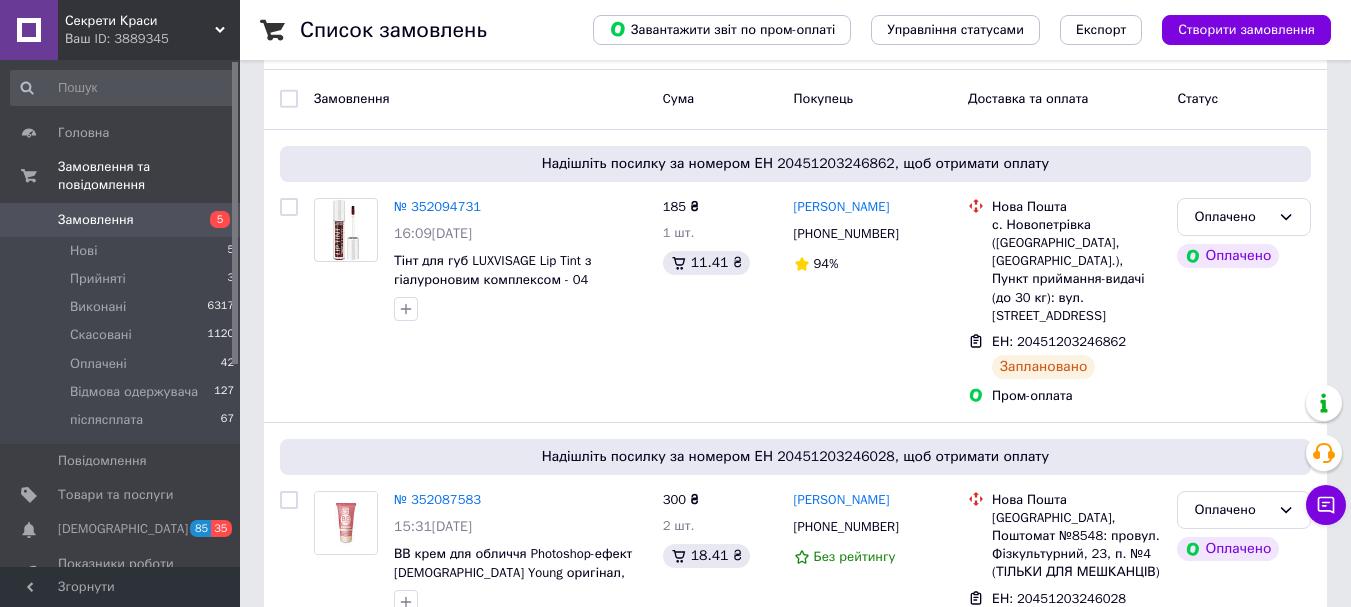 scroll, scrollTop: 0, scrollLeft: 0, axis: both 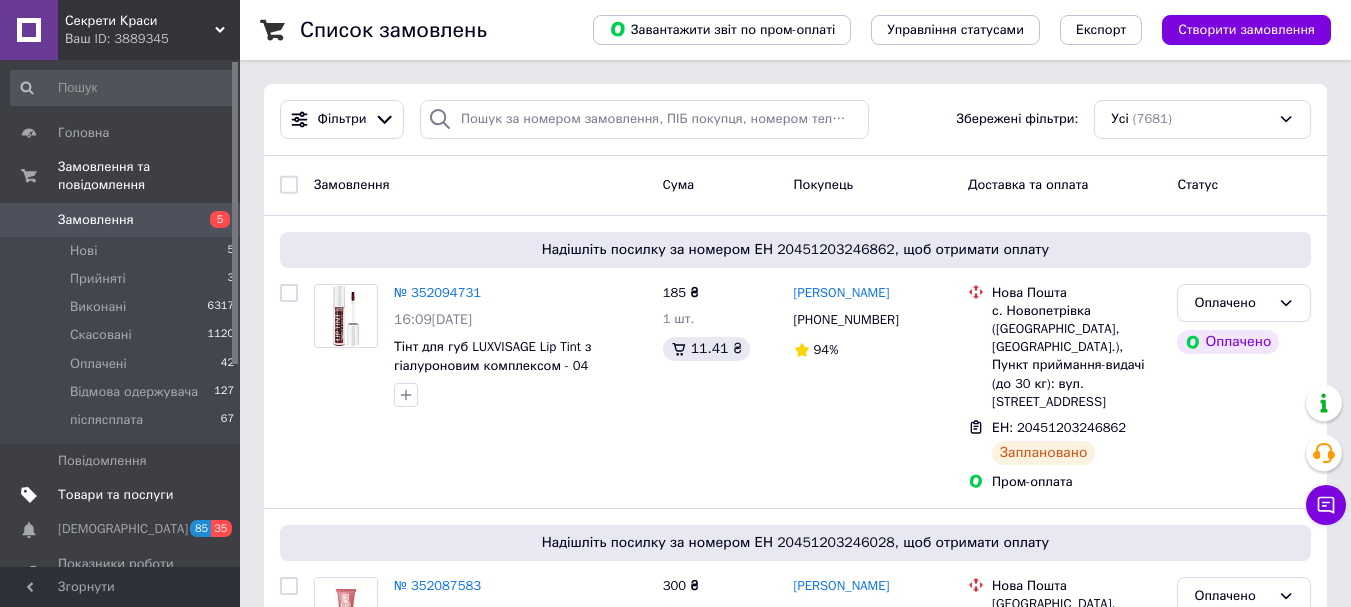 click on "Товари та послуги" at bounding box center [115, 495] 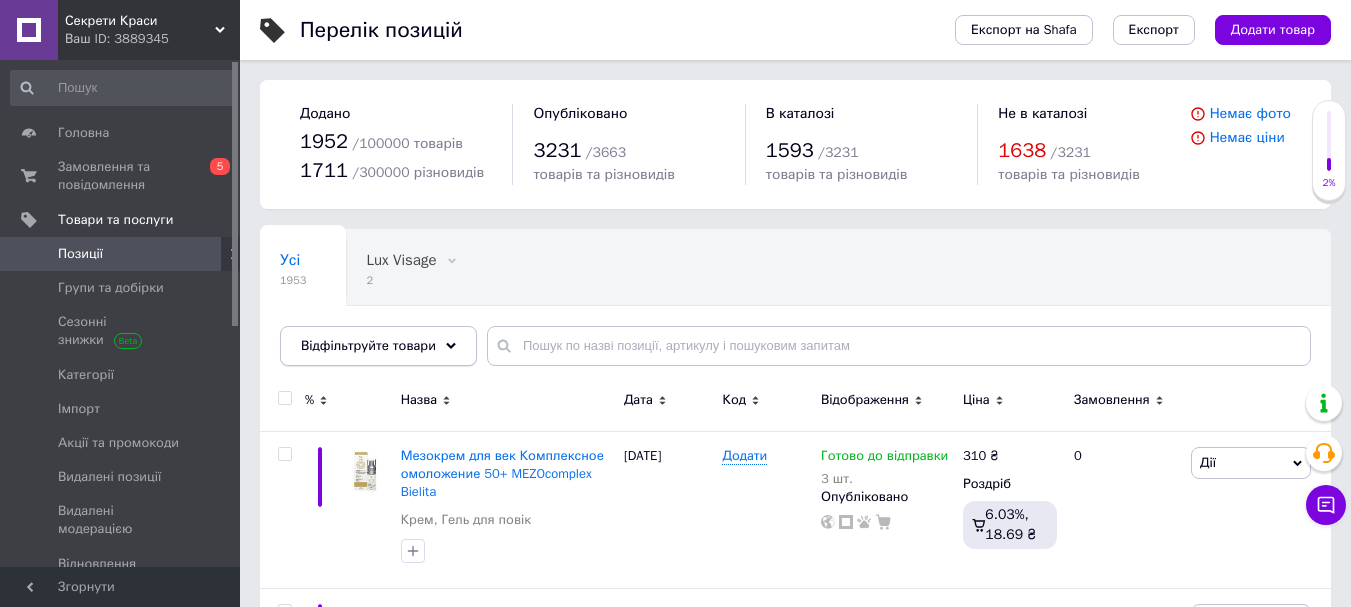 click 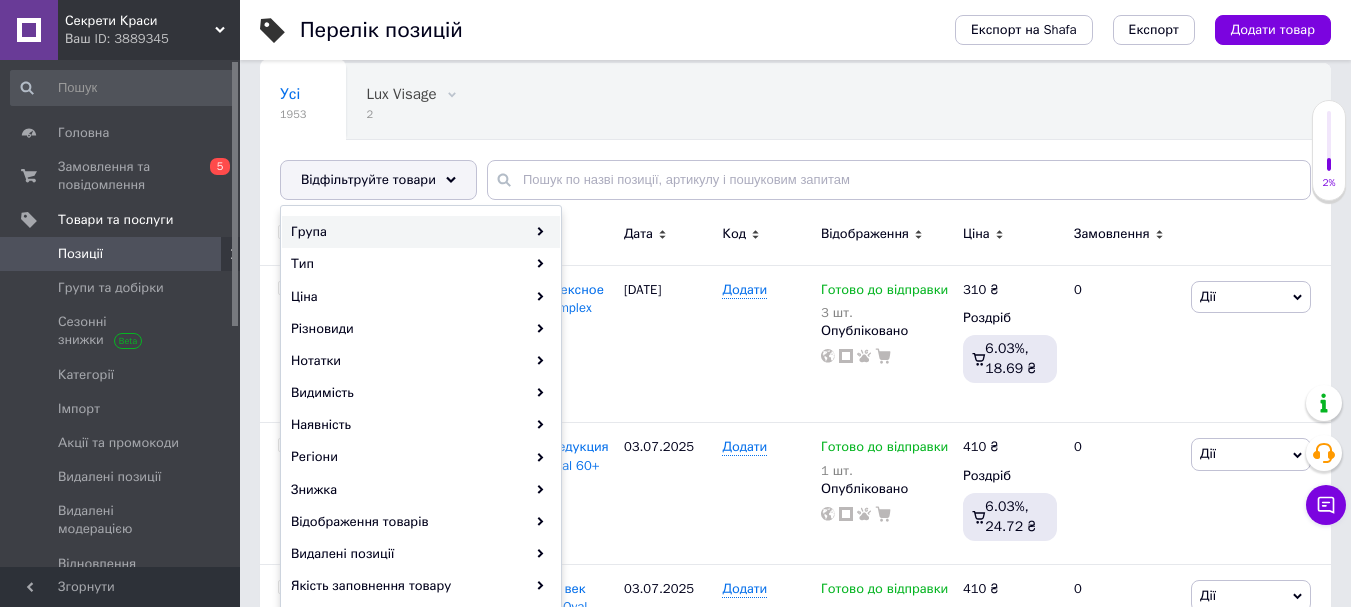 scroll, scrollTop: 300, scrollLeft: 0, axis: vertical 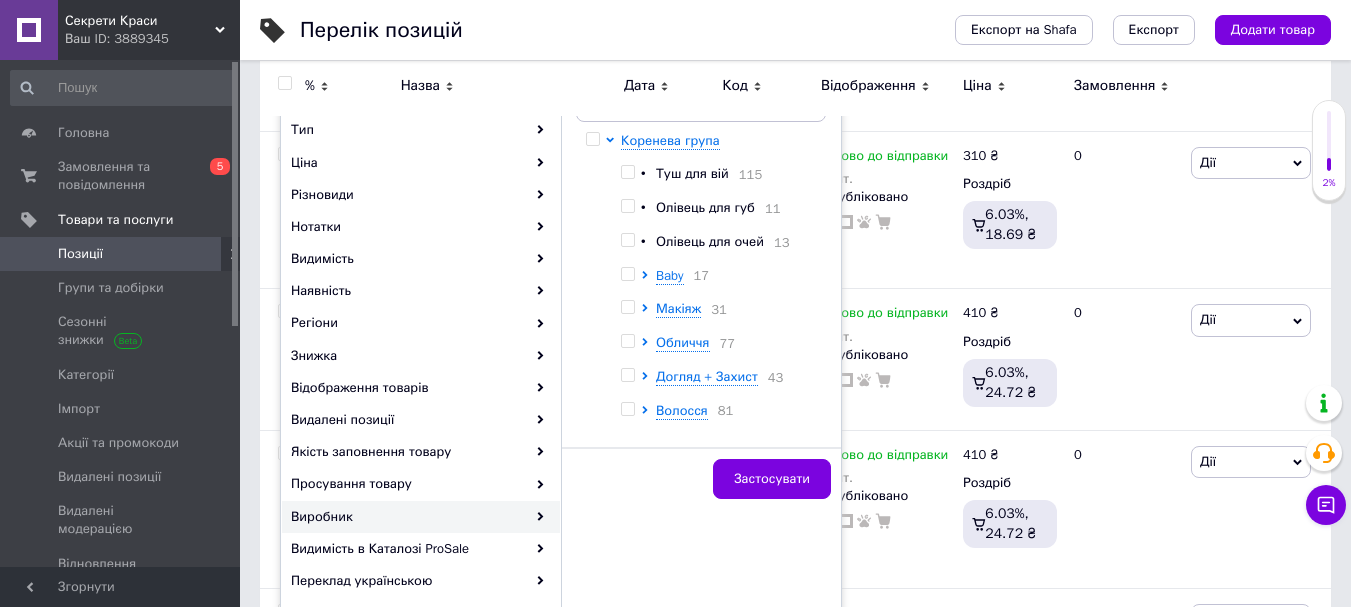 click on "Виробник" at bounding box center (421, 517) 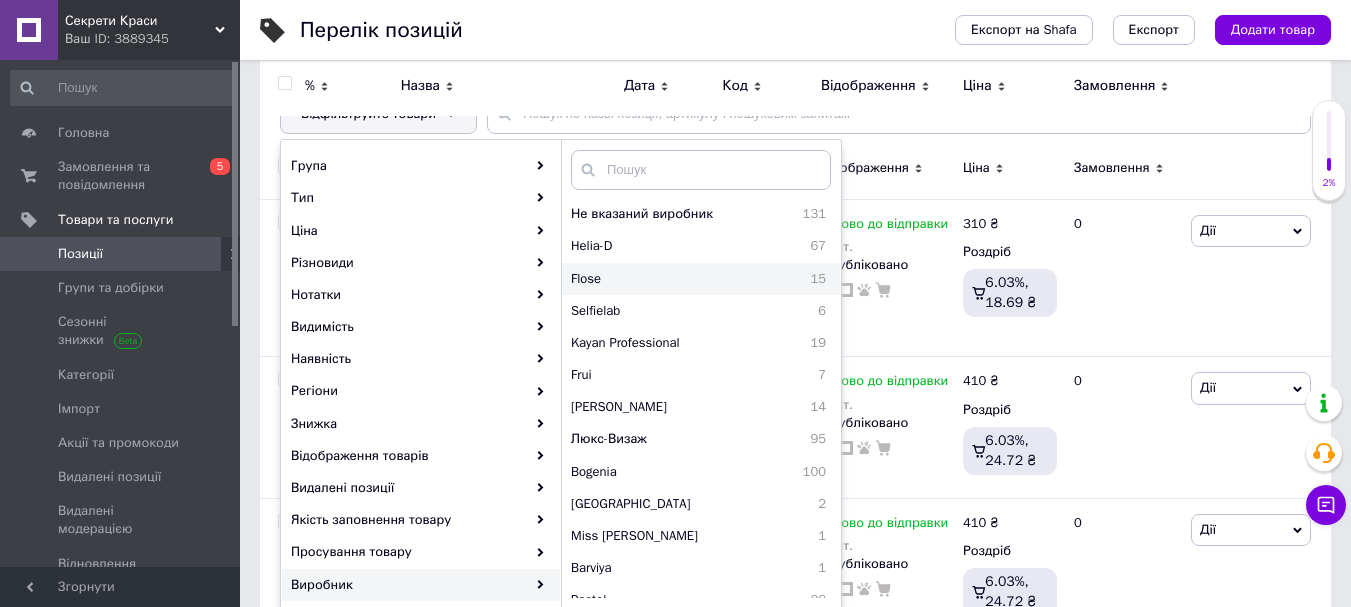 scroll, scrollTop: 200, scrollLeft: 0, axis: vertical 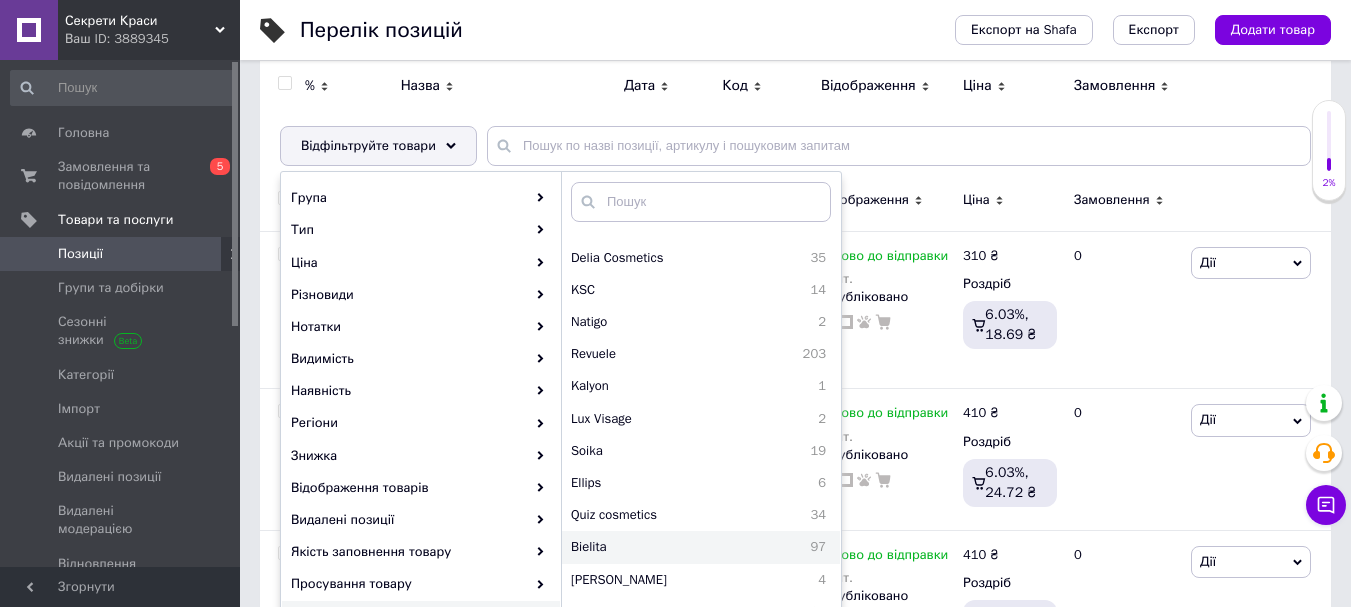 click on "Bielita" at bounding box center (645, 547) 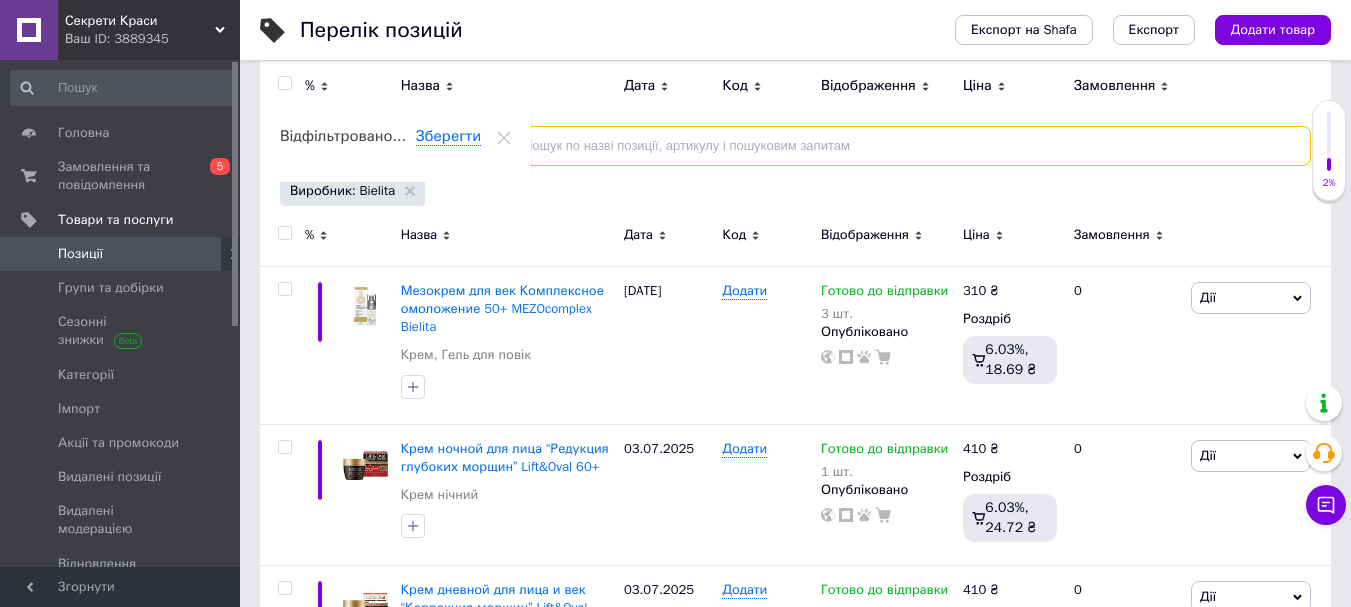 click at bounding box center (899, 146) 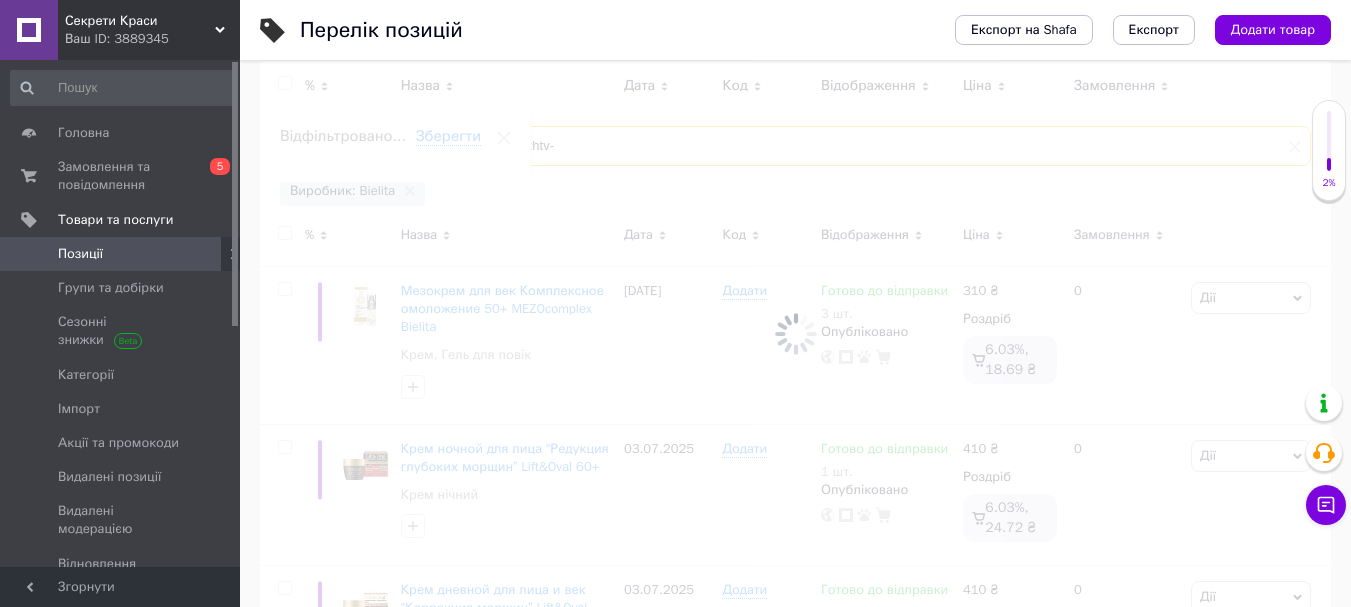 scroll, scrollTop: 186, scrollLeft: 0, axis: vertical 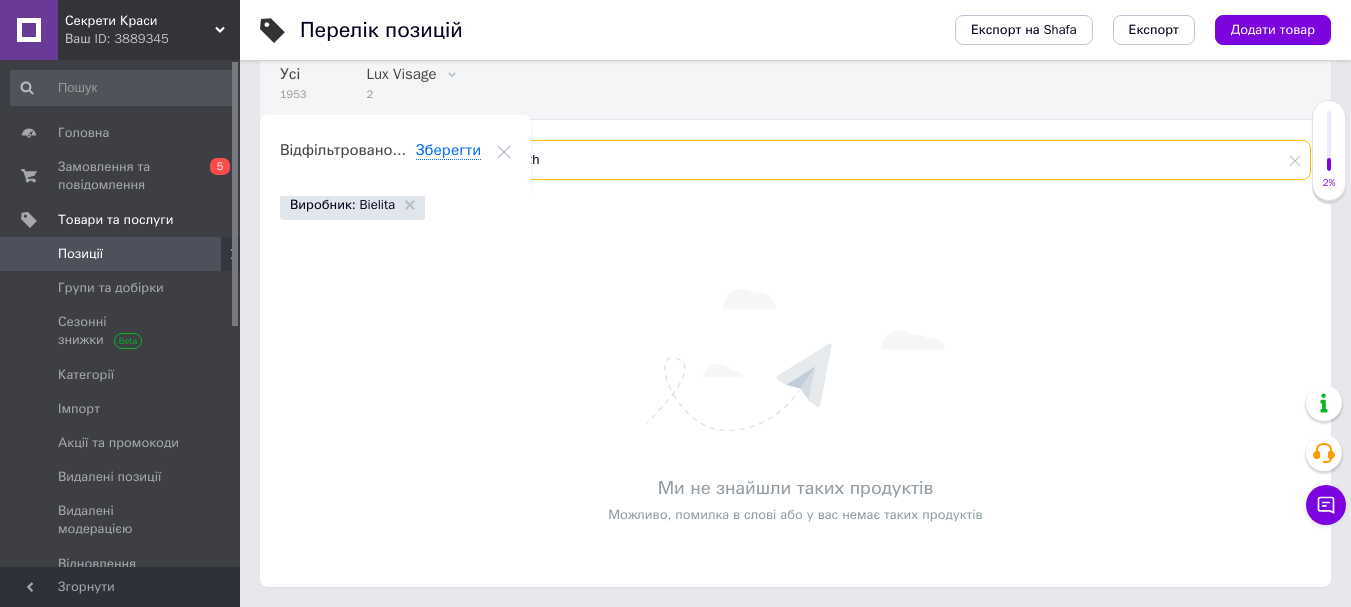type on "R" 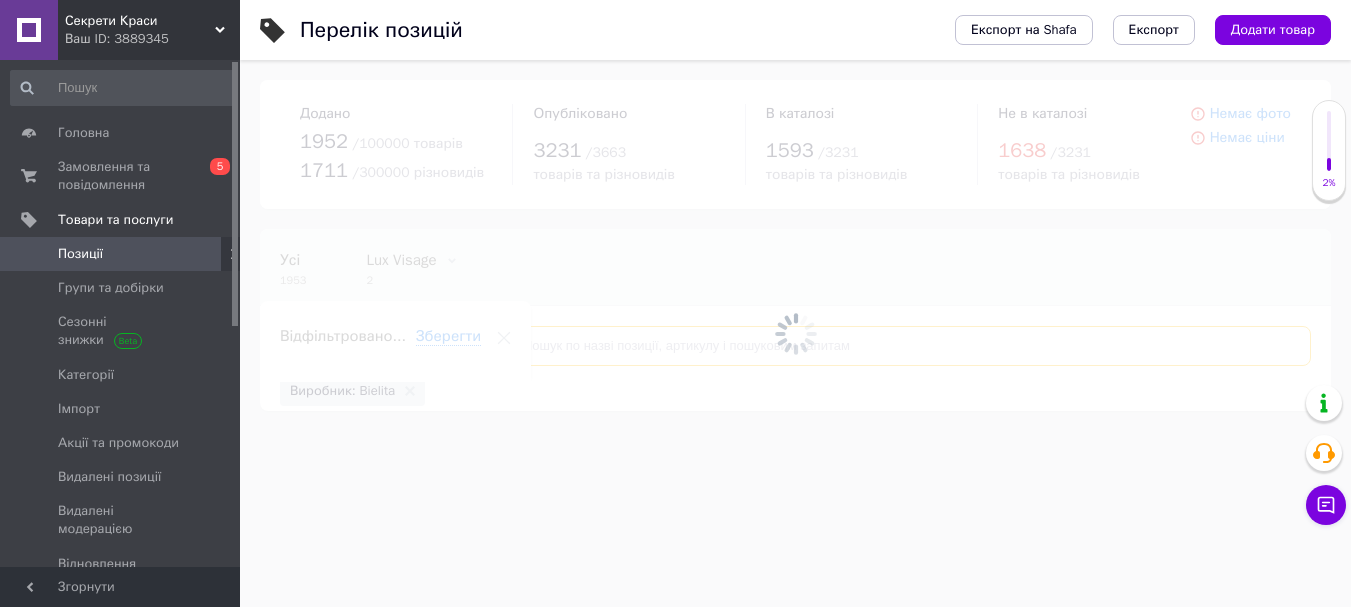 scroll, scrollTop: 0, scrollLeft: 0, axis: both 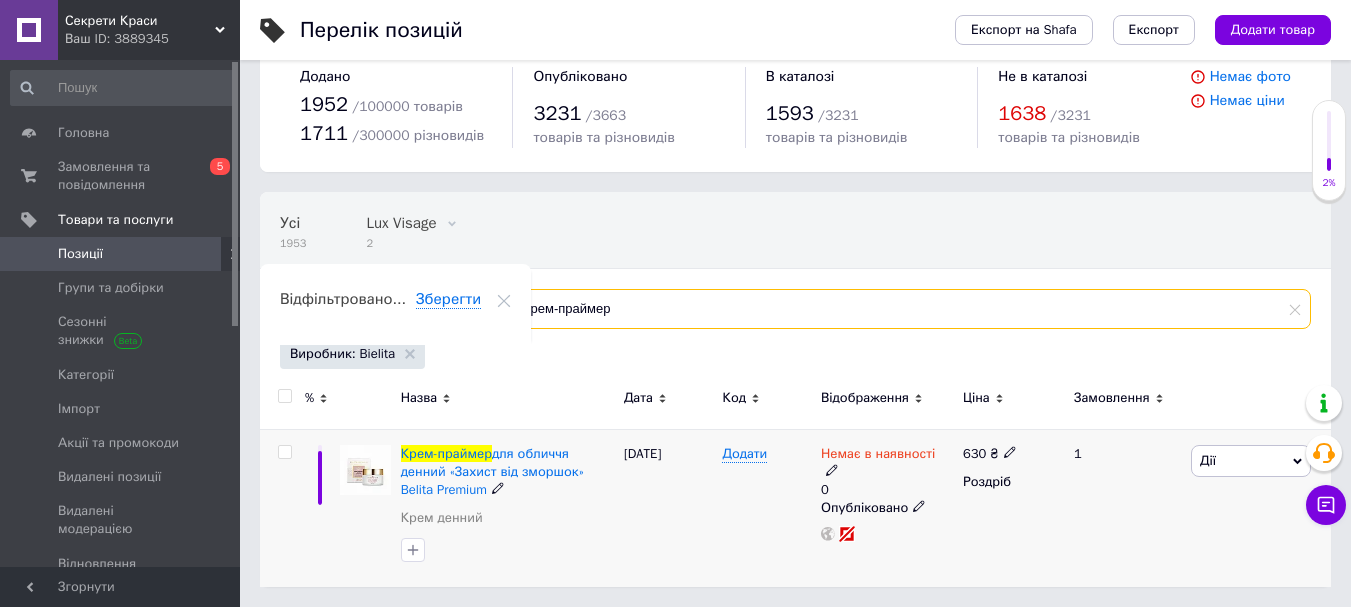 type on "Крем-праймер" 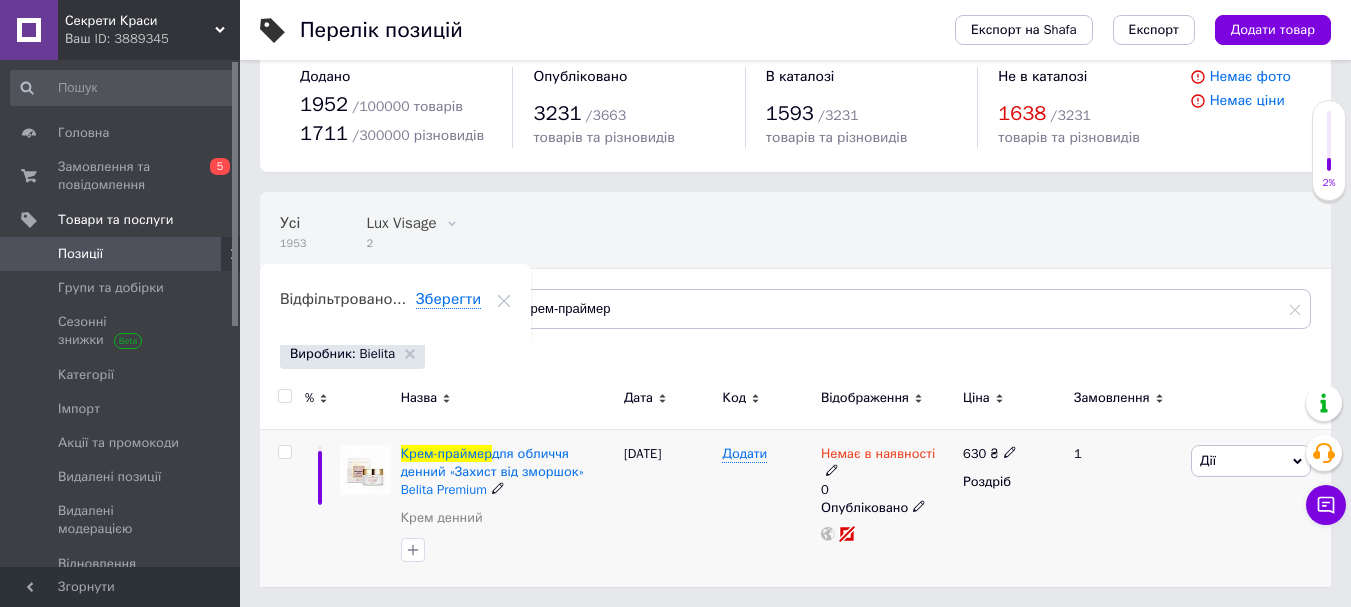 click 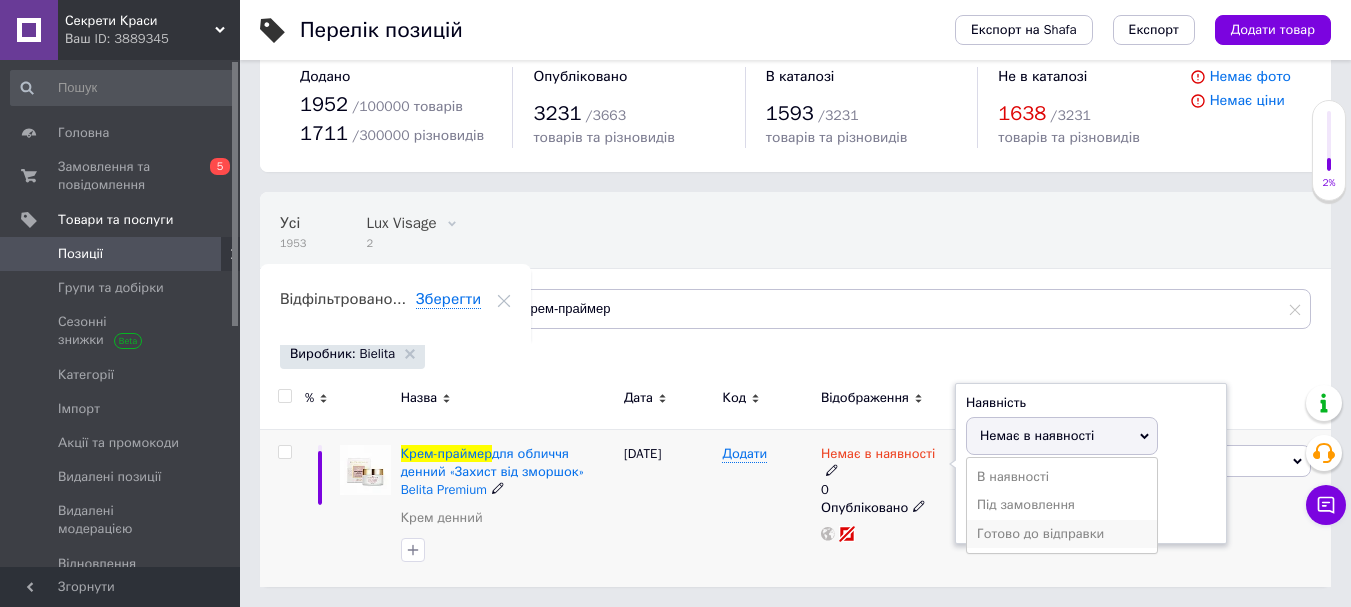 click on "Готово до відправки" at bounding box center [1062, 534] 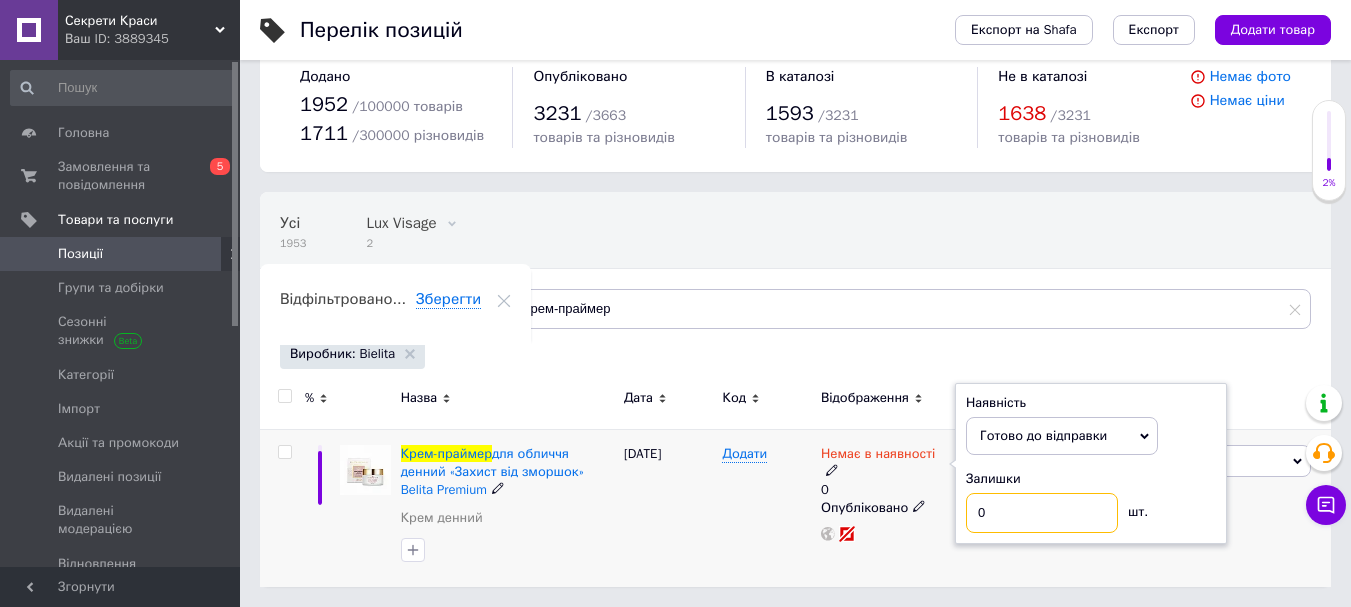 drag, startPoint x: 1008, startPoint y: 517, endPoint x: 941, endPoint y: 517, distance: 67 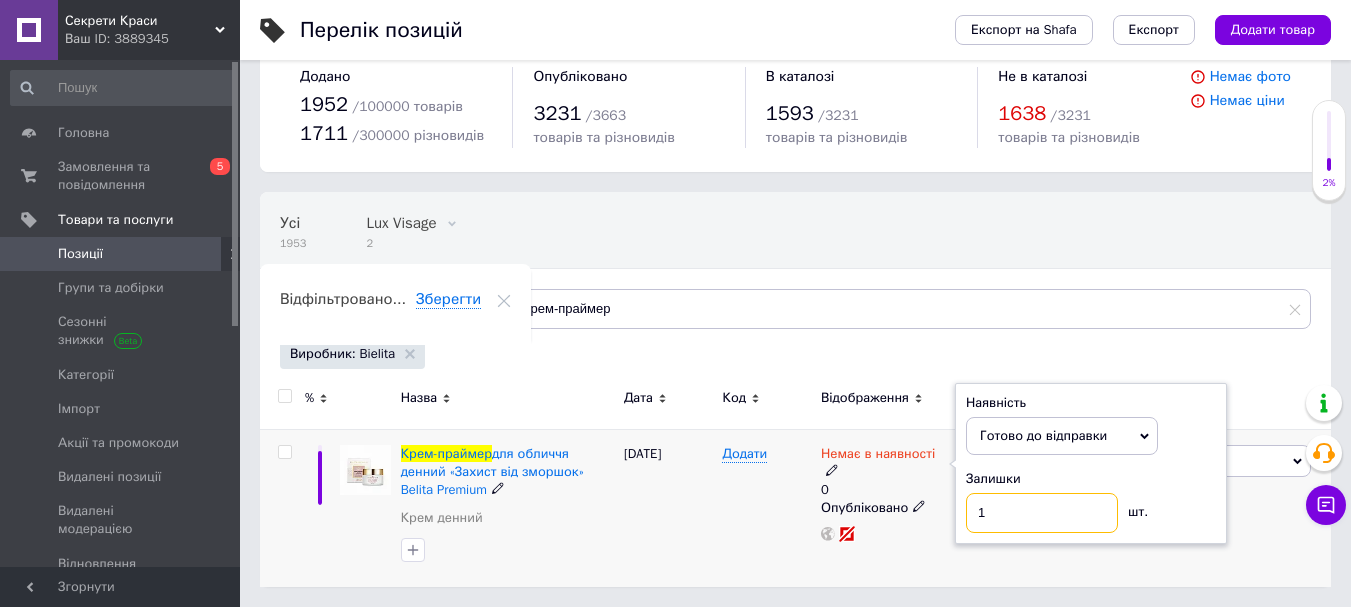 type on "1" 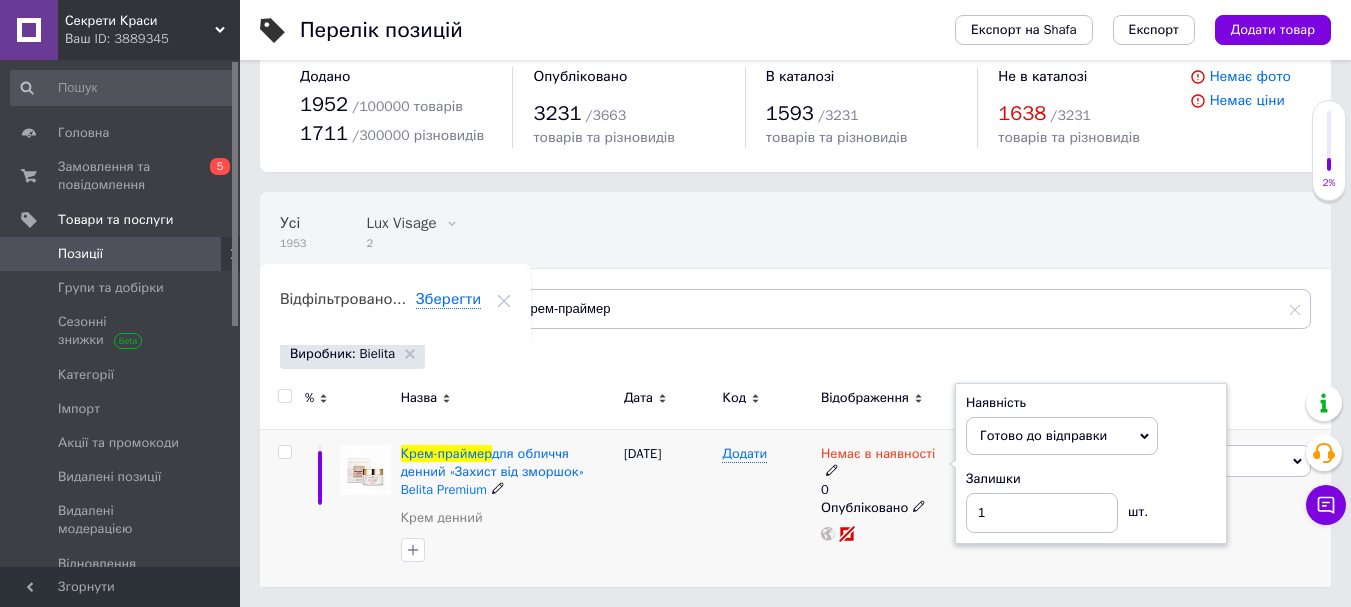 click on "Додати" at bounding box center [766, 507] 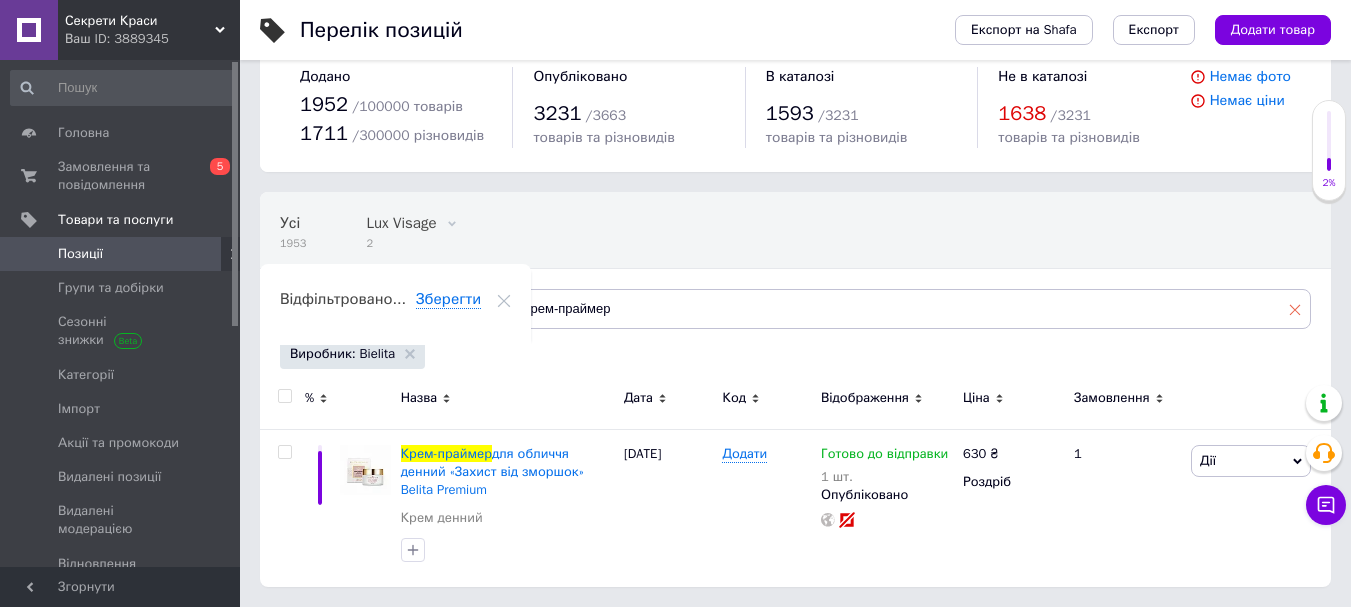 click 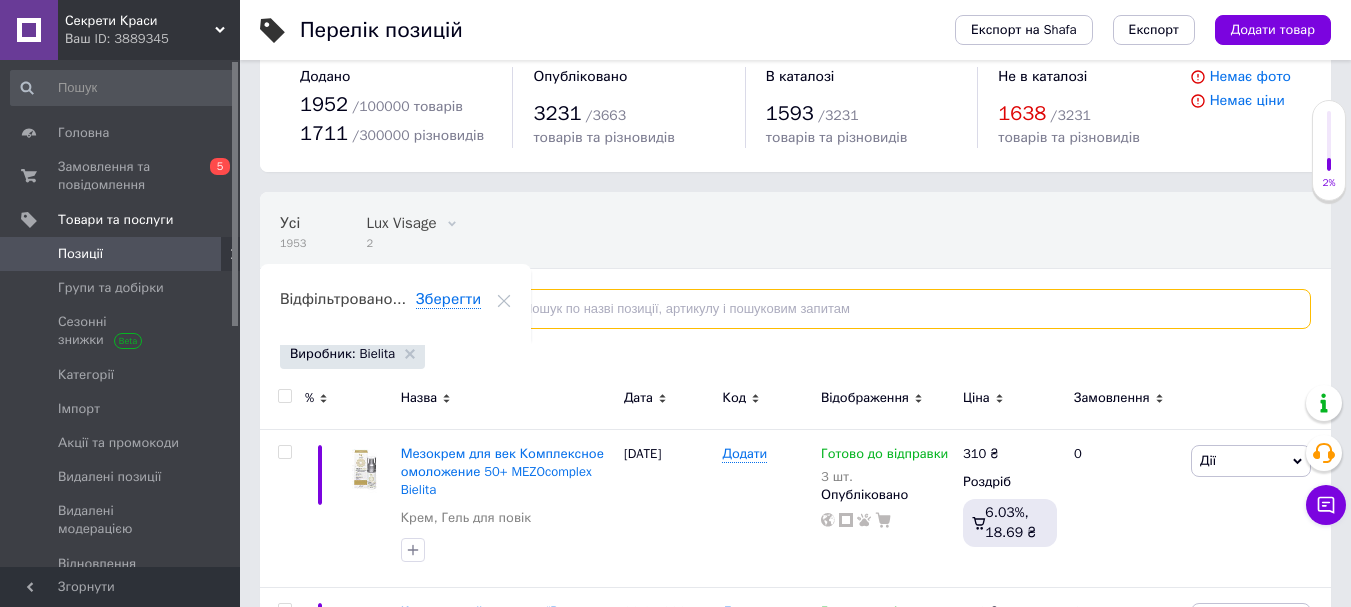 click at bounding box center (899, 309) 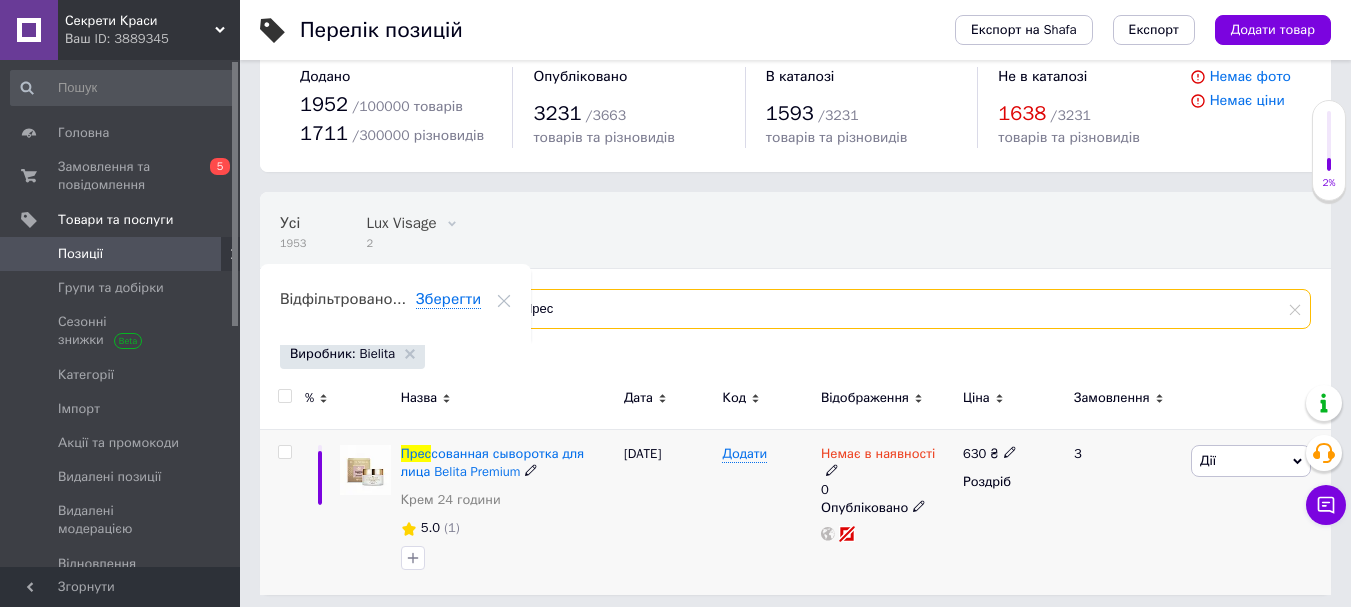 type on "Прес" 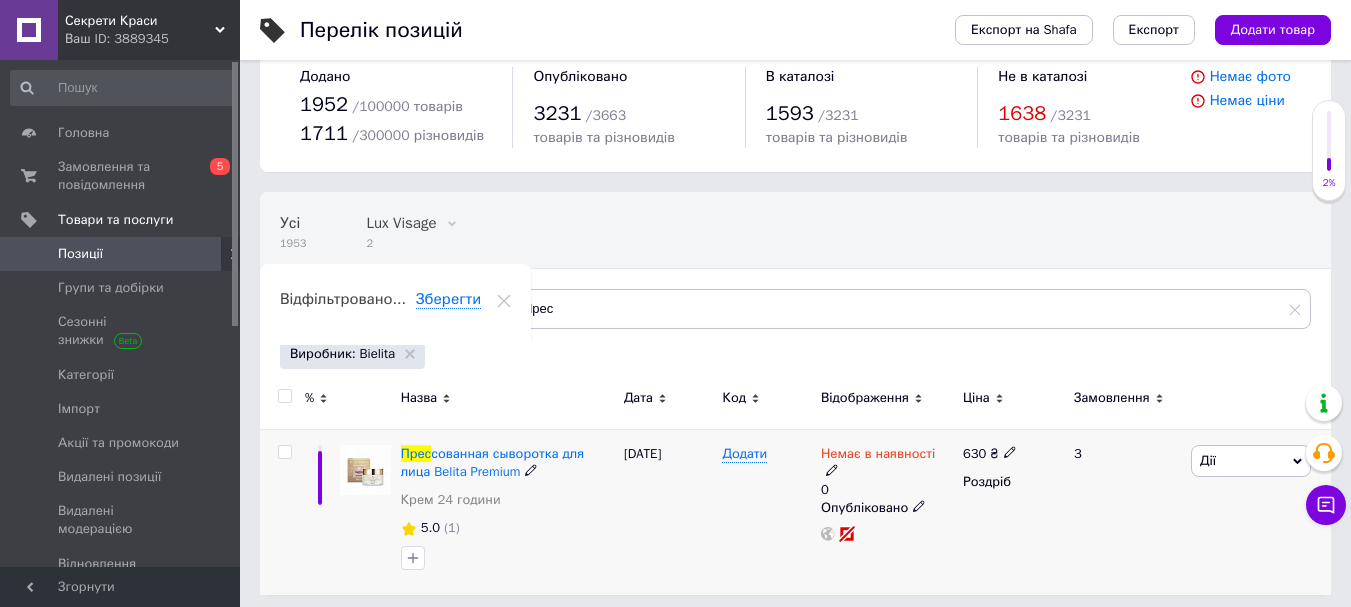 click 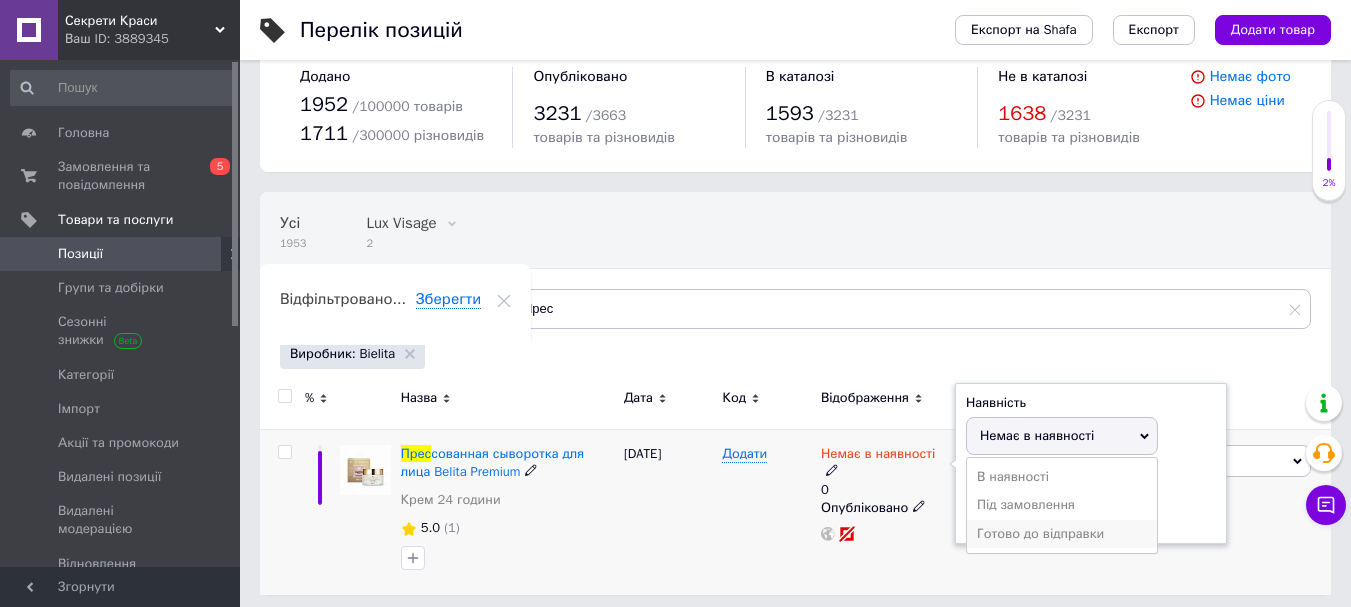 click on "Готово до відправки" at bounding box center (1062, 534) 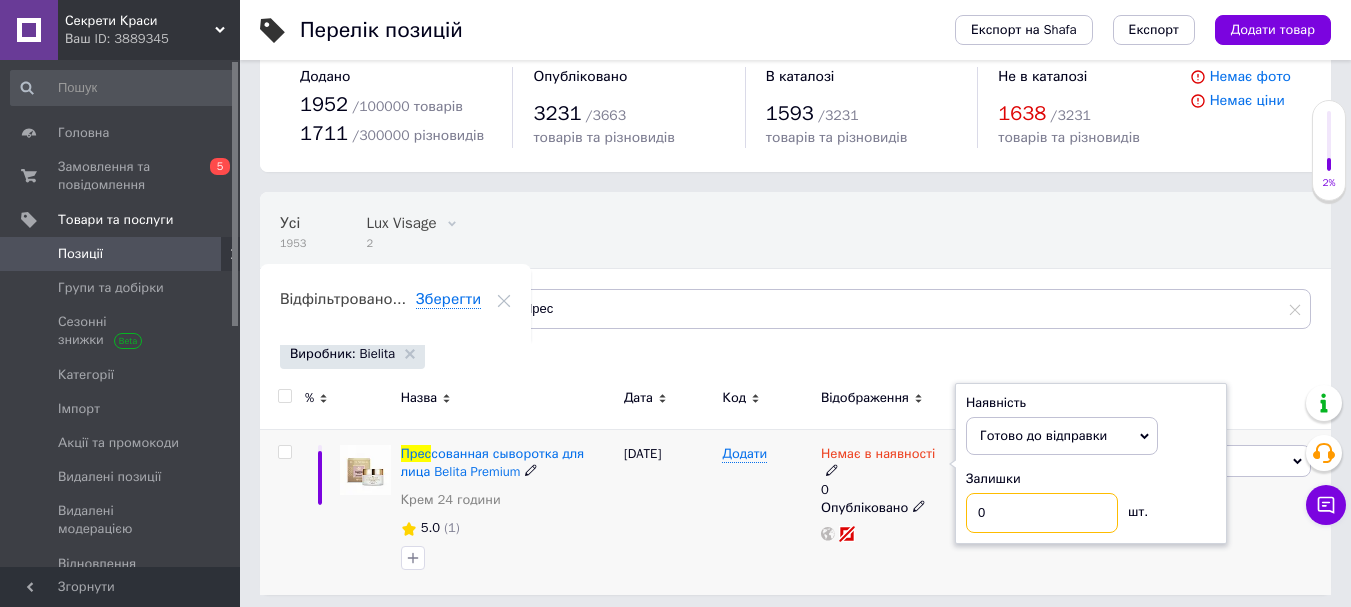 drag, startPoint x: 1010, startPoint y: 515, endPoint x: 964, endPoint y: 518, distance: 46.09772 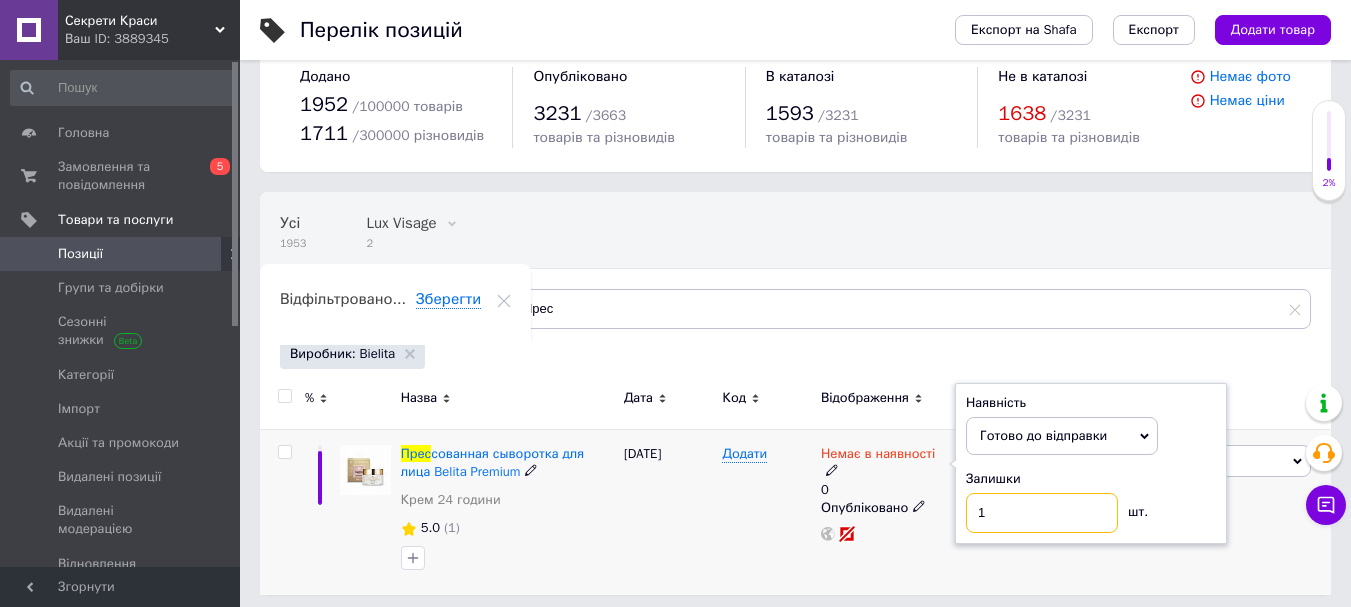 type on "1" 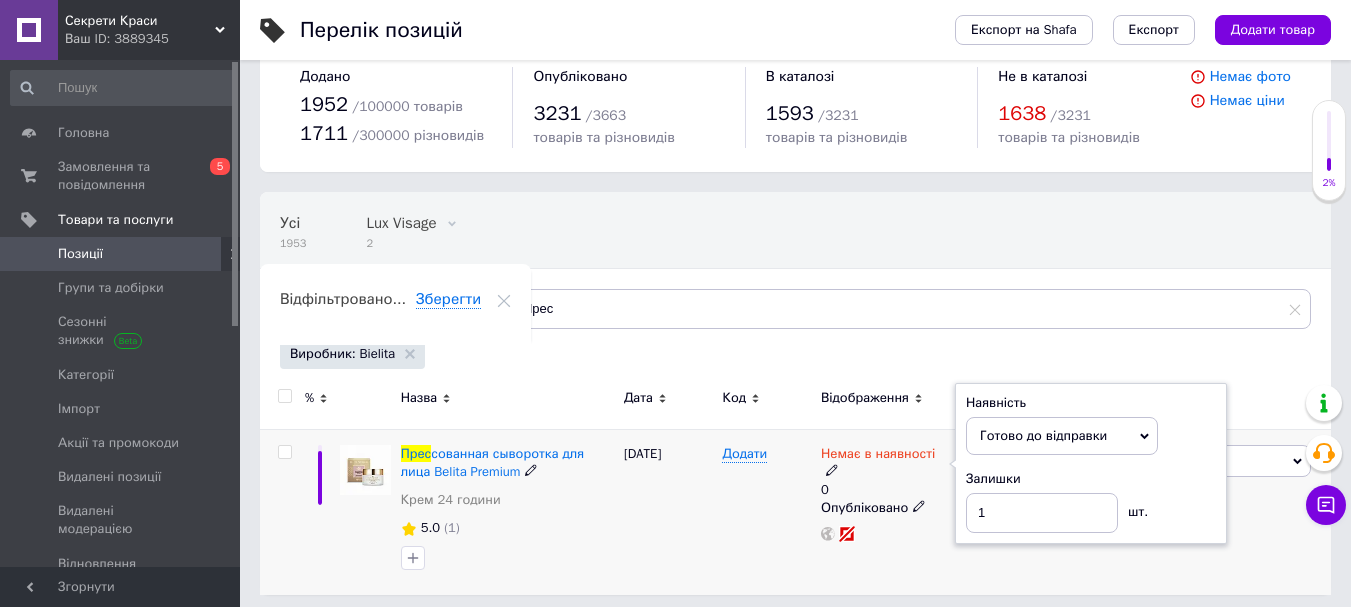 click on "Додати" at bounding box center [766, 512] 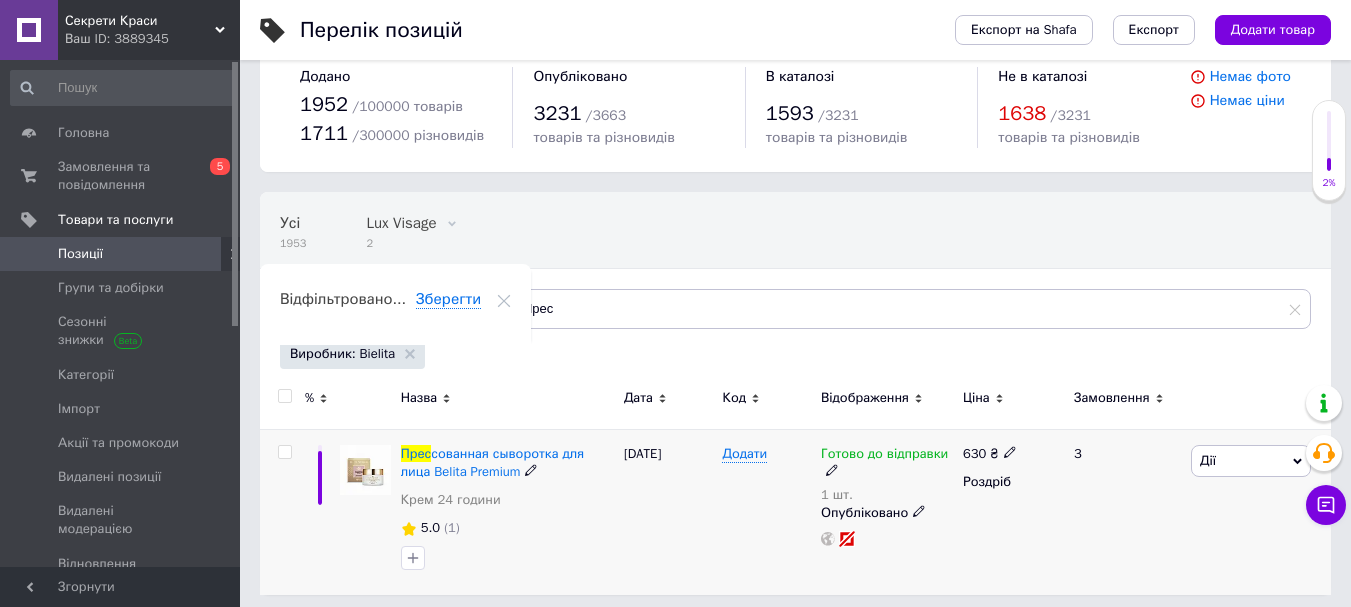 click 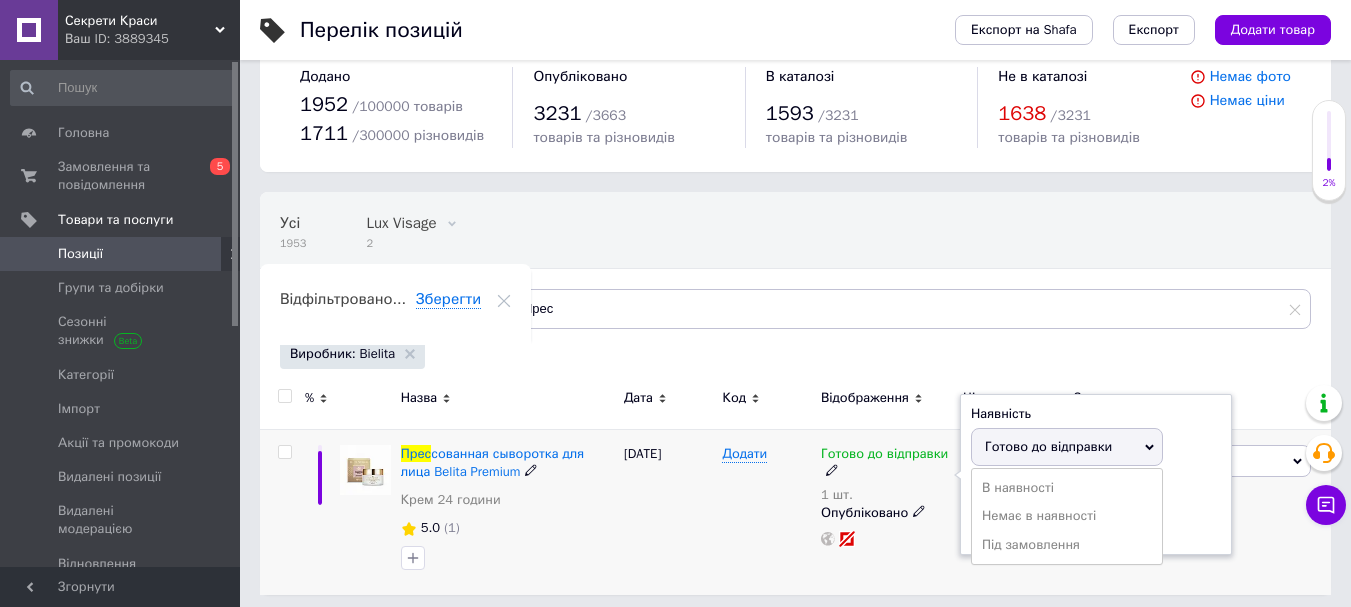 click 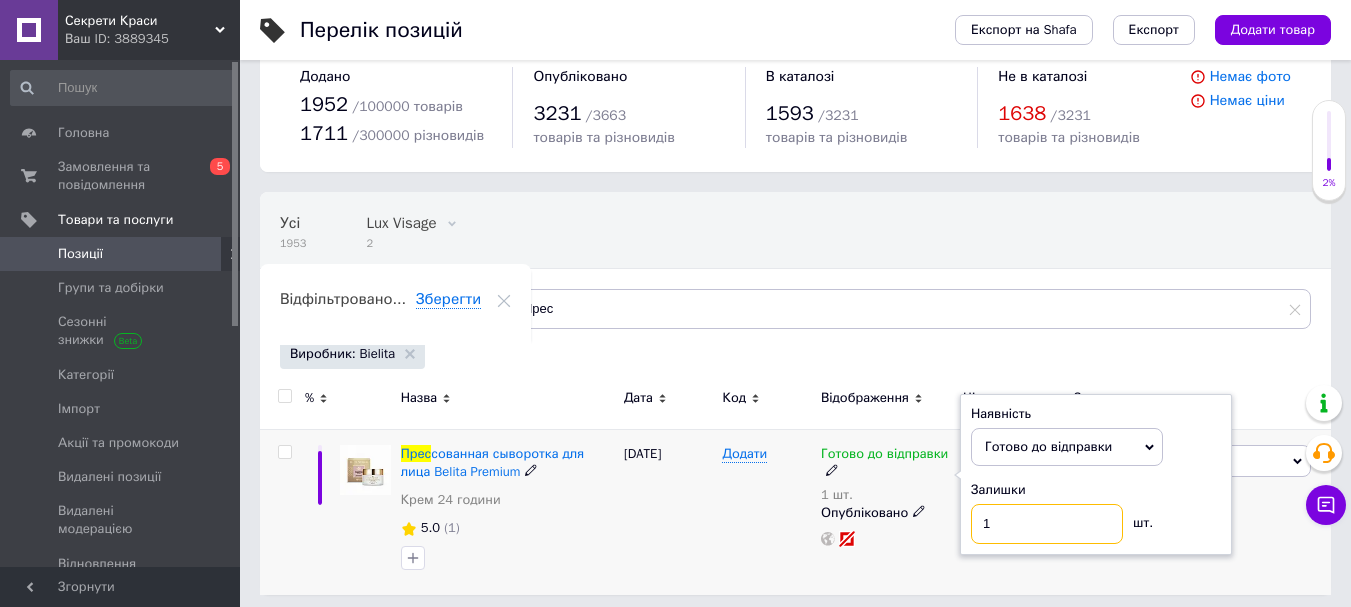 drag, startPoint x: 1013, startPoint y: 527, endPoint x: 975, endPoint y: 545, distance: 42.047592 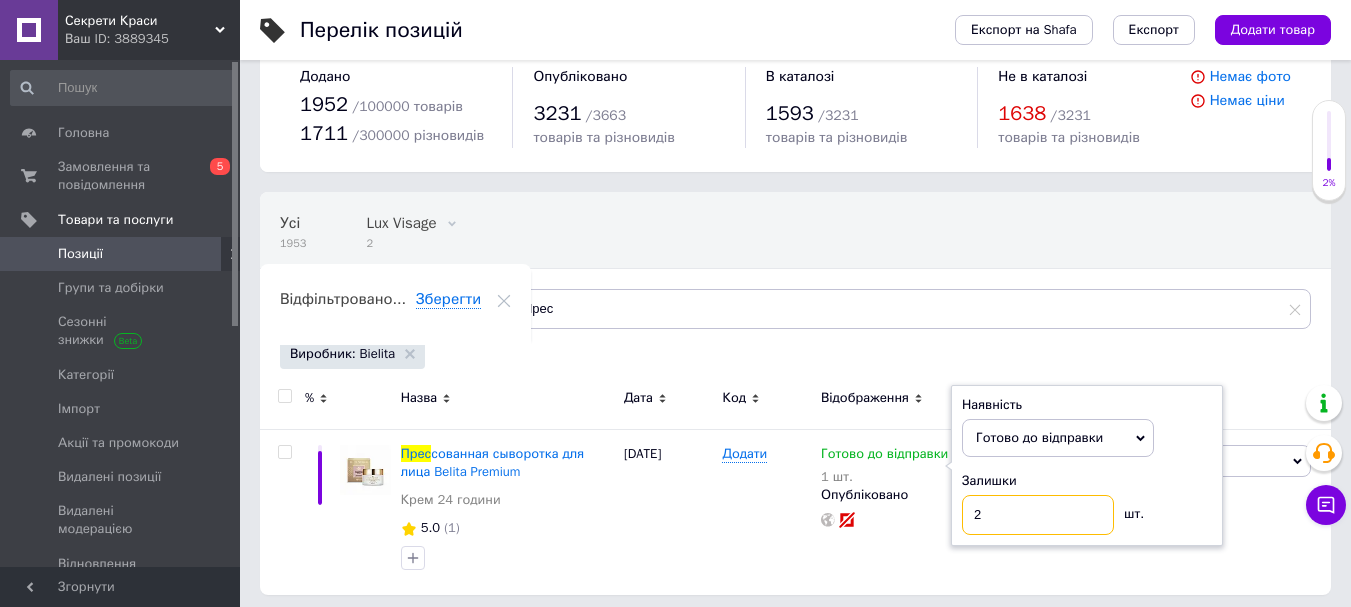 type on "2" 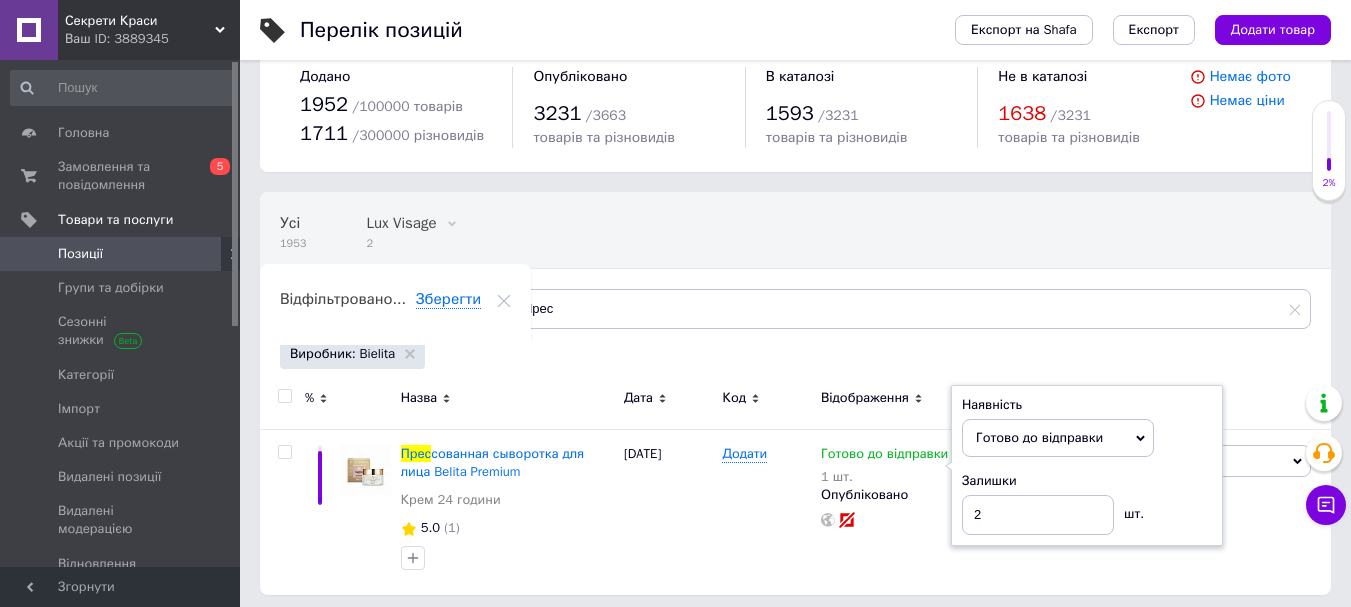 click on "Усі 1953 Lux Visage 2 Видалити Редагувати Ok Відфільтровано...  Зберегти" at bounding box center [795, 270] 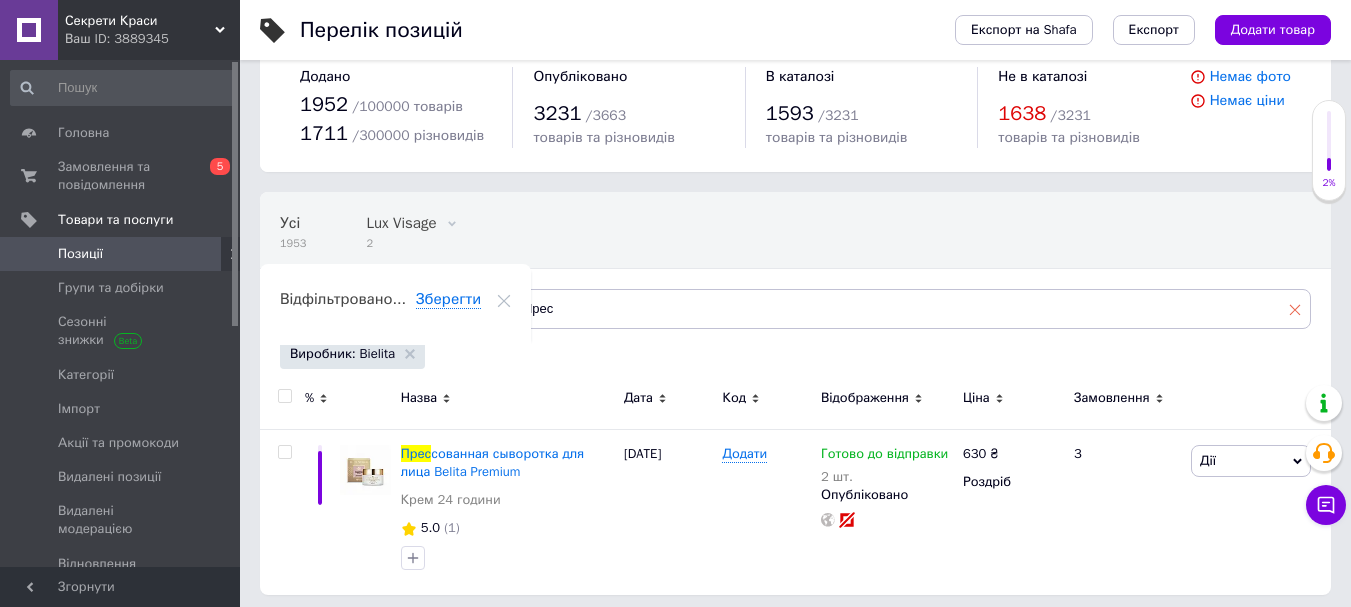 click 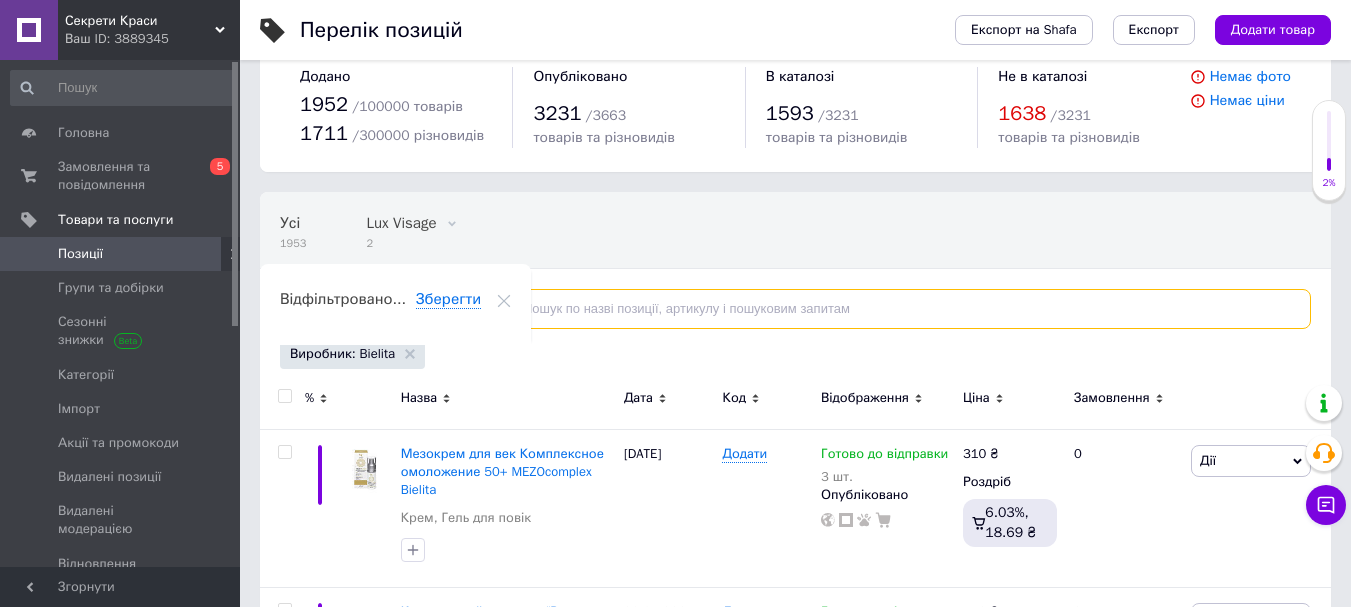 click at bounding box center (899, 309) 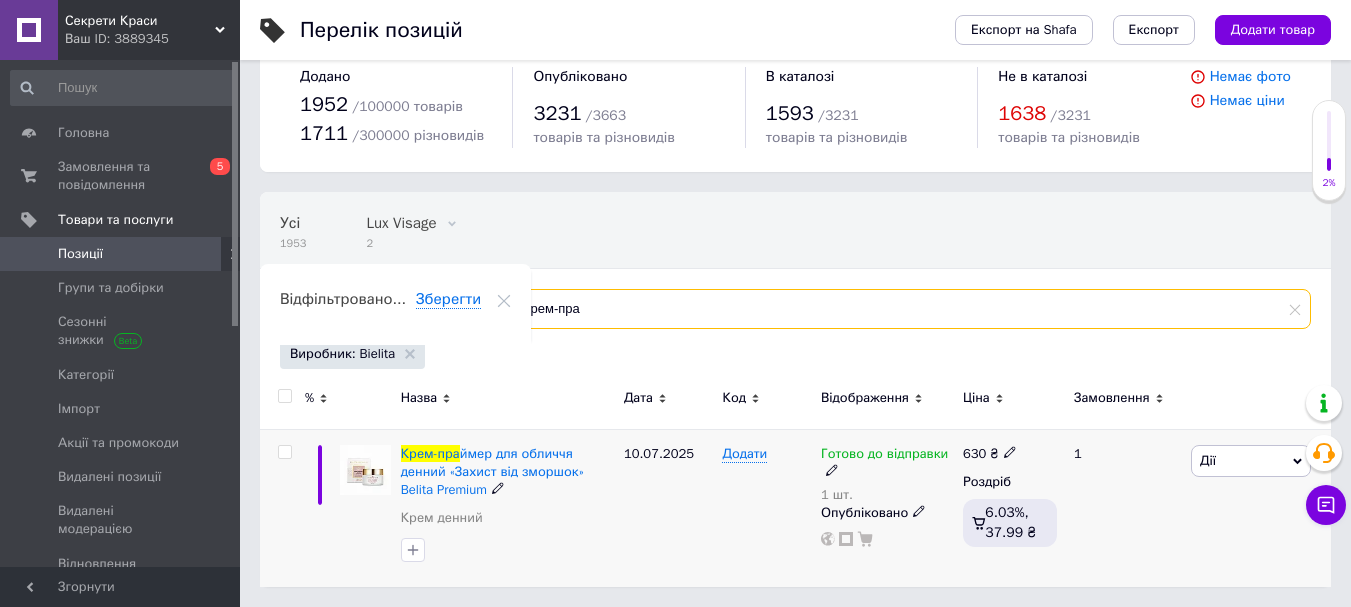 type on "Крем-пра" 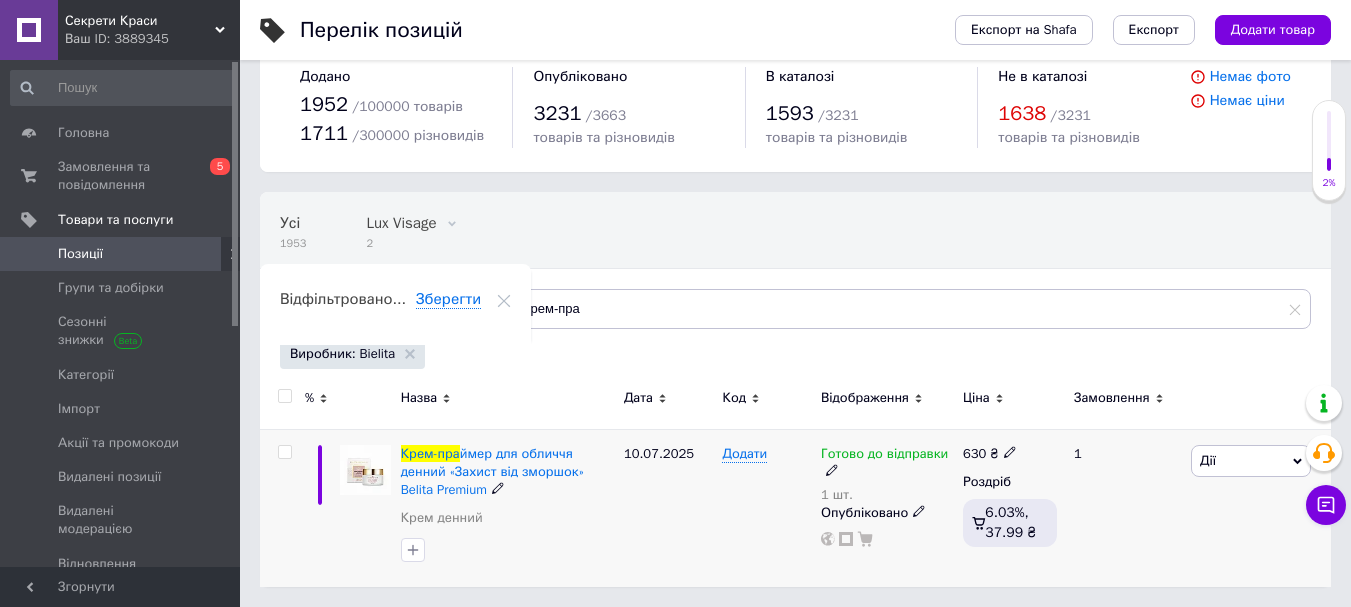 click 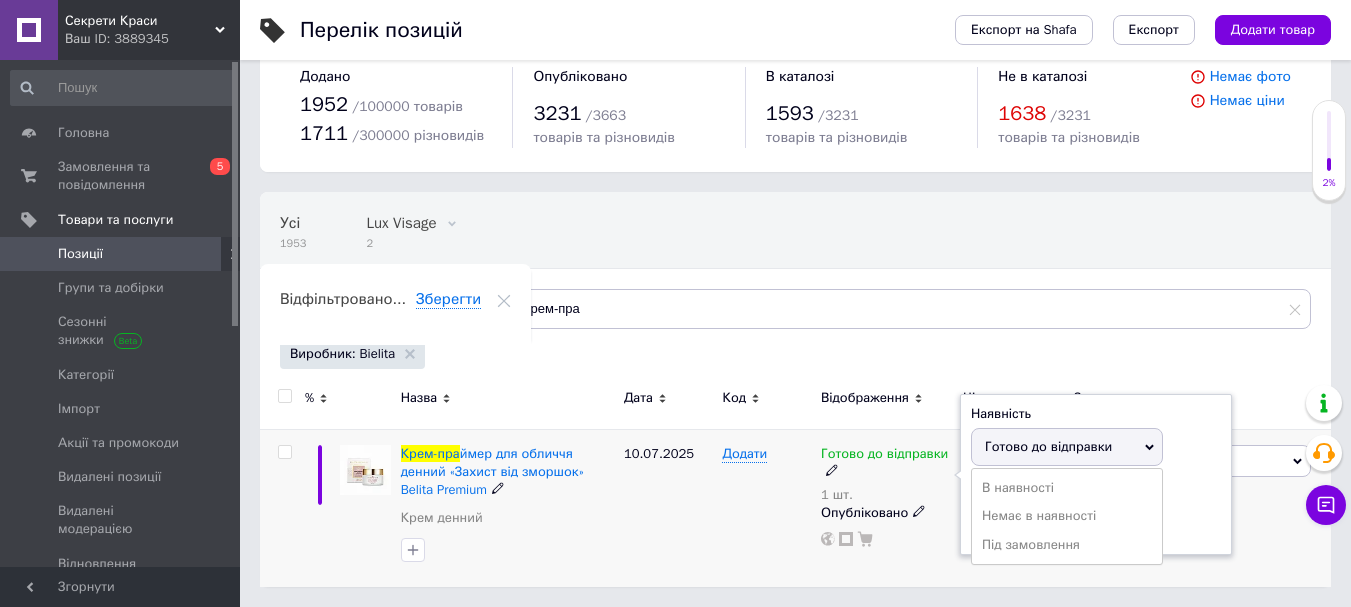 click 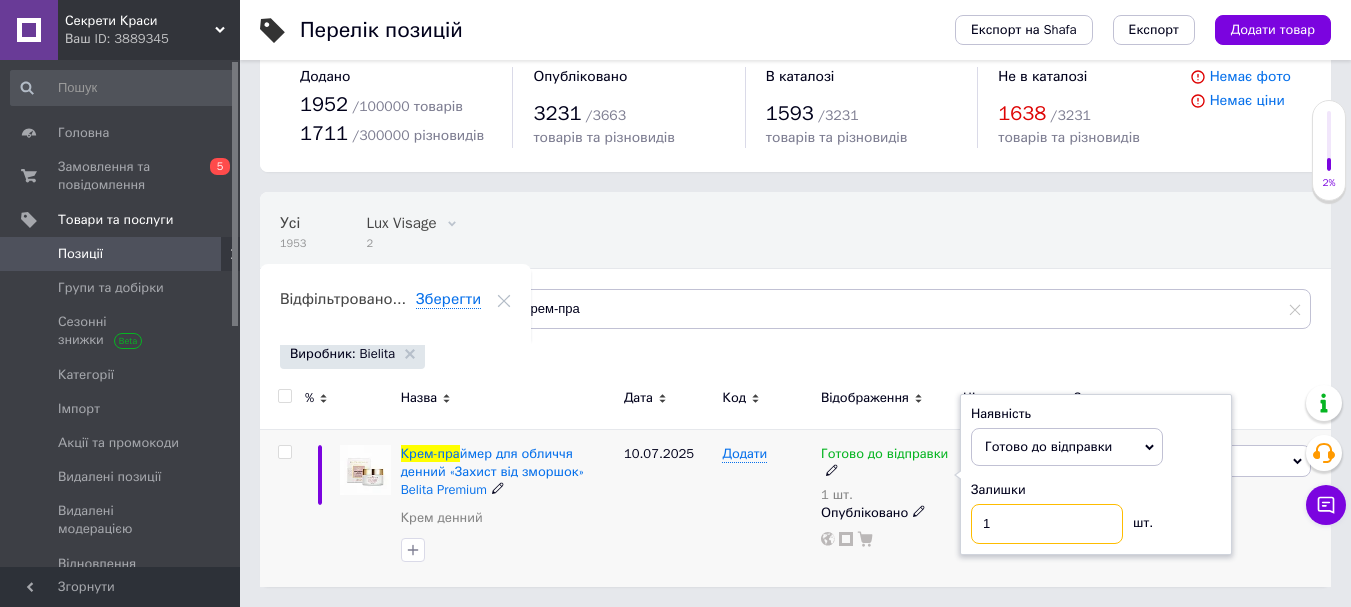 drag, startPoint x: 995, startPoint y: 523, endPoint x: 979, endPoint y: 530, distance: 17.464249 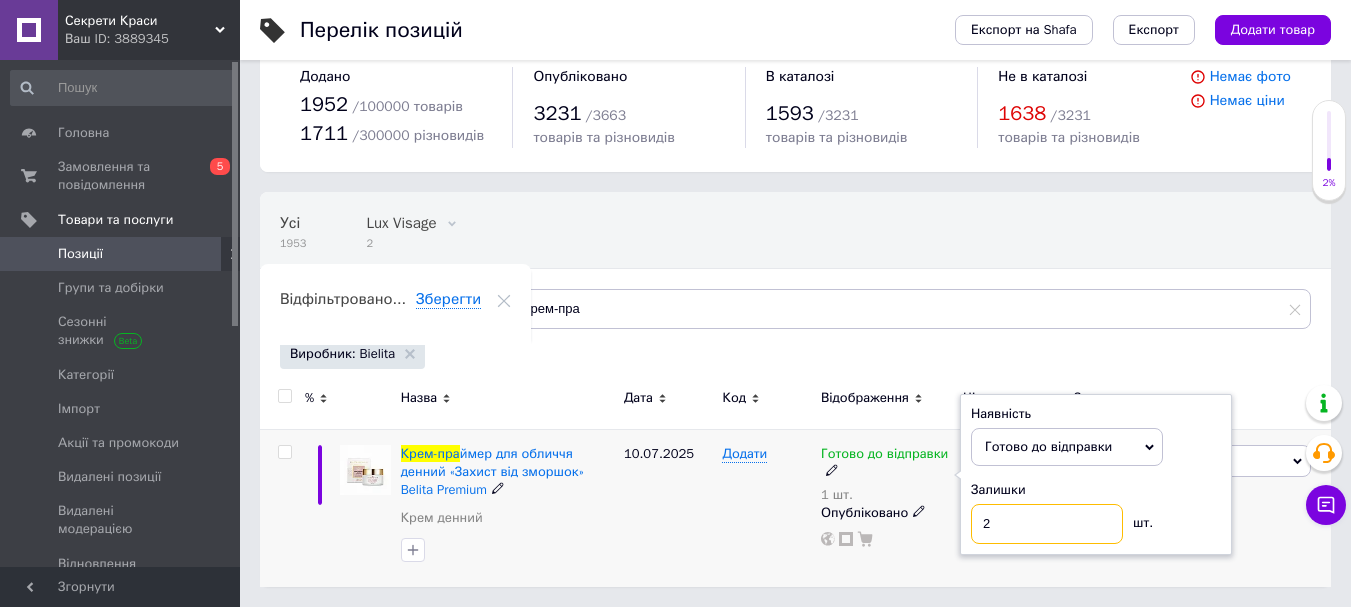 type on "2" 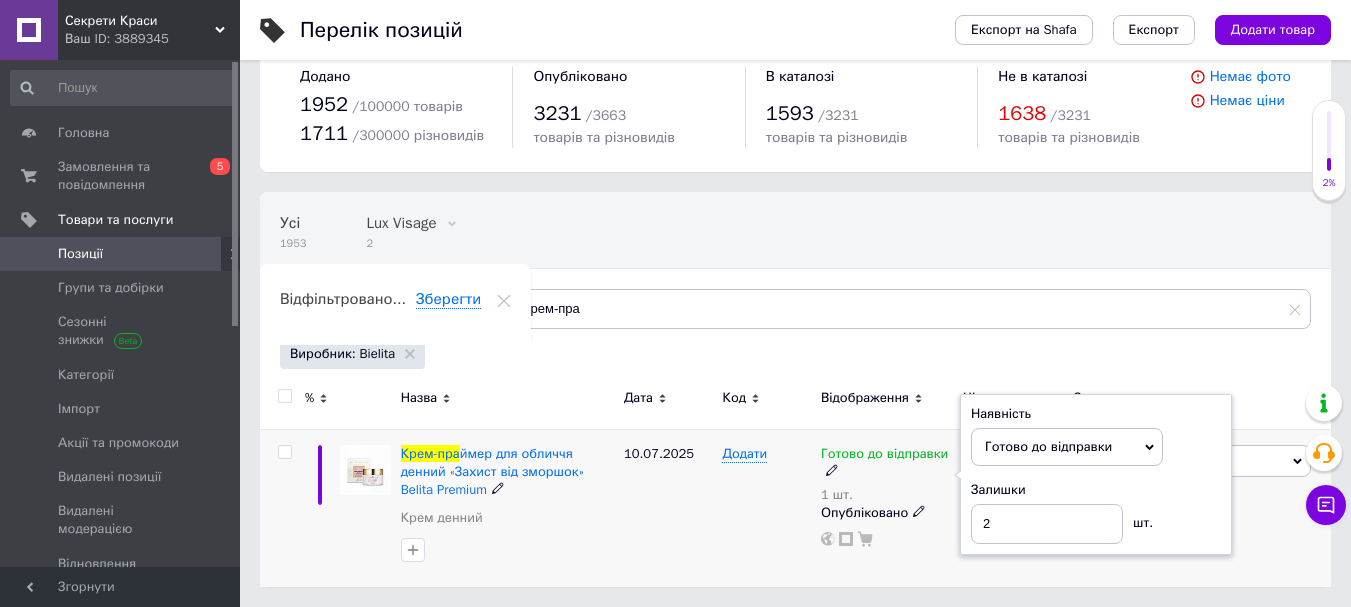 click on "10.07.2025" at bounding box center (668, 507) 